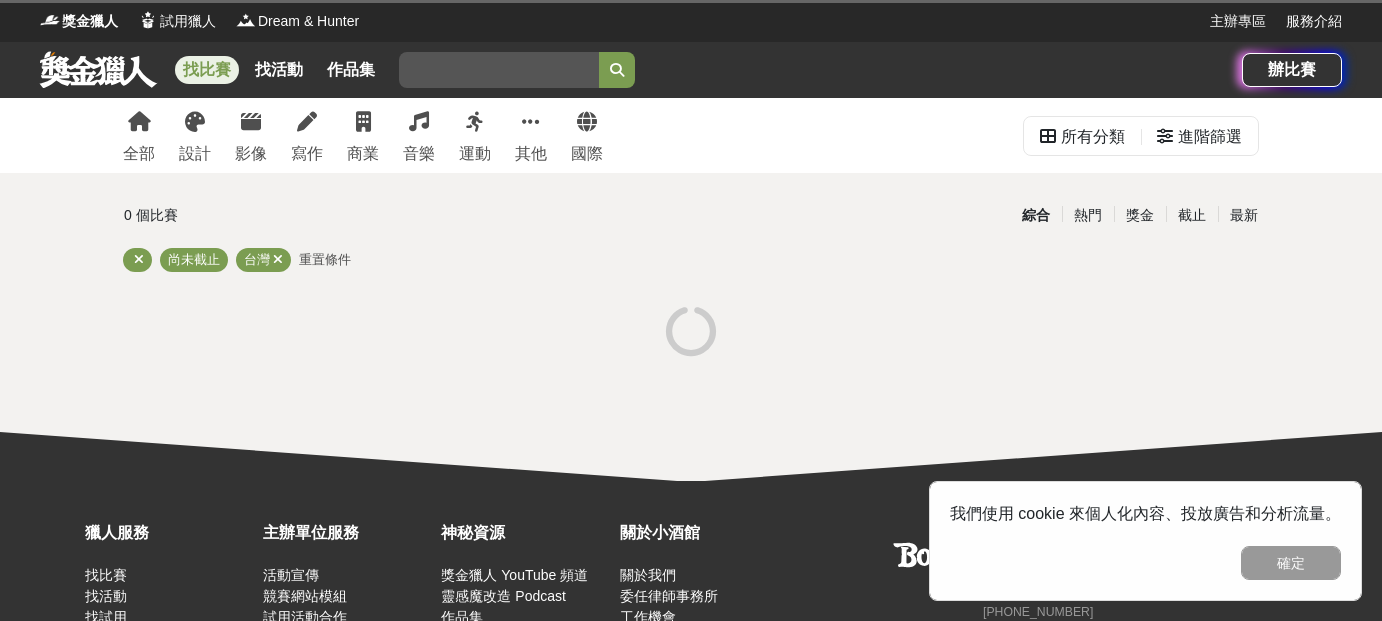 scroll, scrollTop: 0, scrollLeft: 0, axis: both 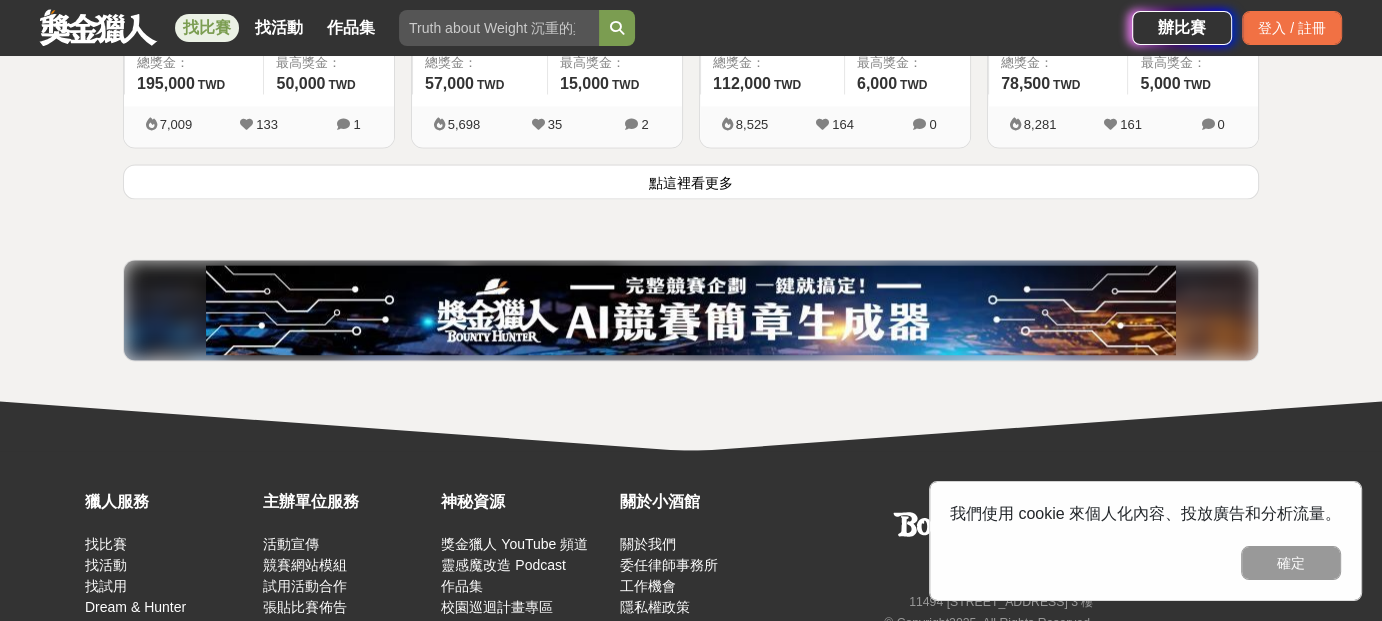 click on "點這裡看更多" at bounding box center [691, 181] 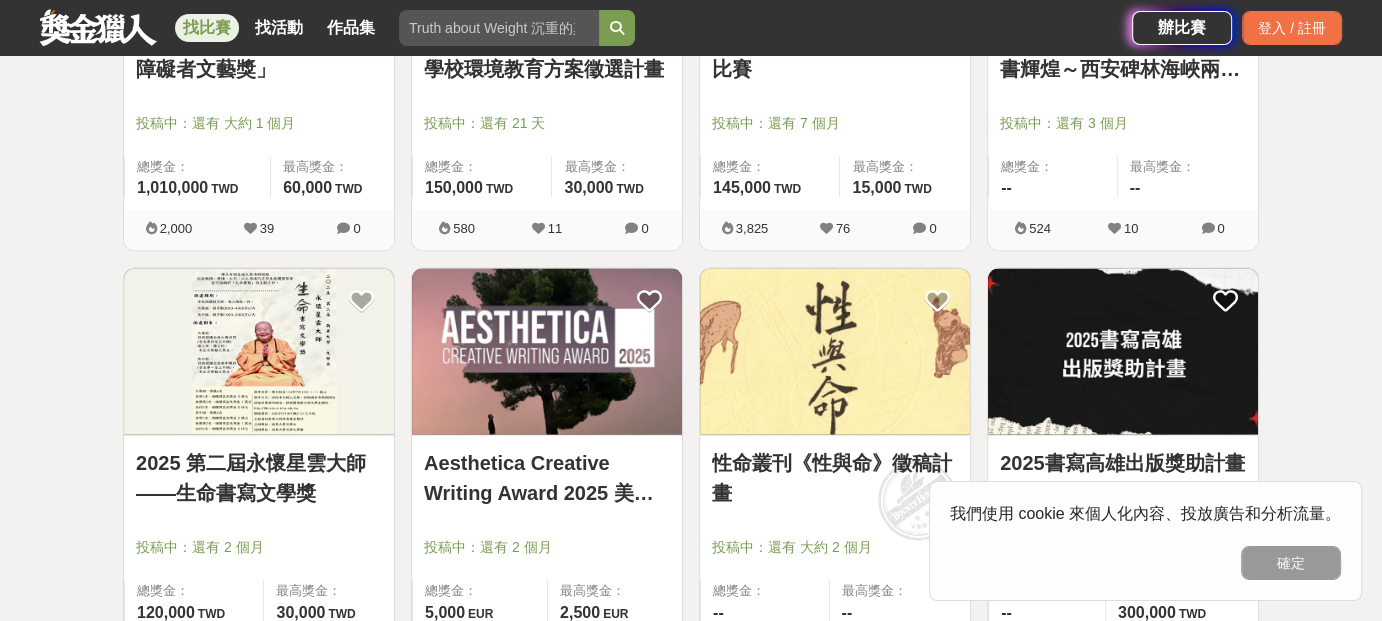 scroll, scrollTop: 4221, scrollLeft: 0, axis: vertical 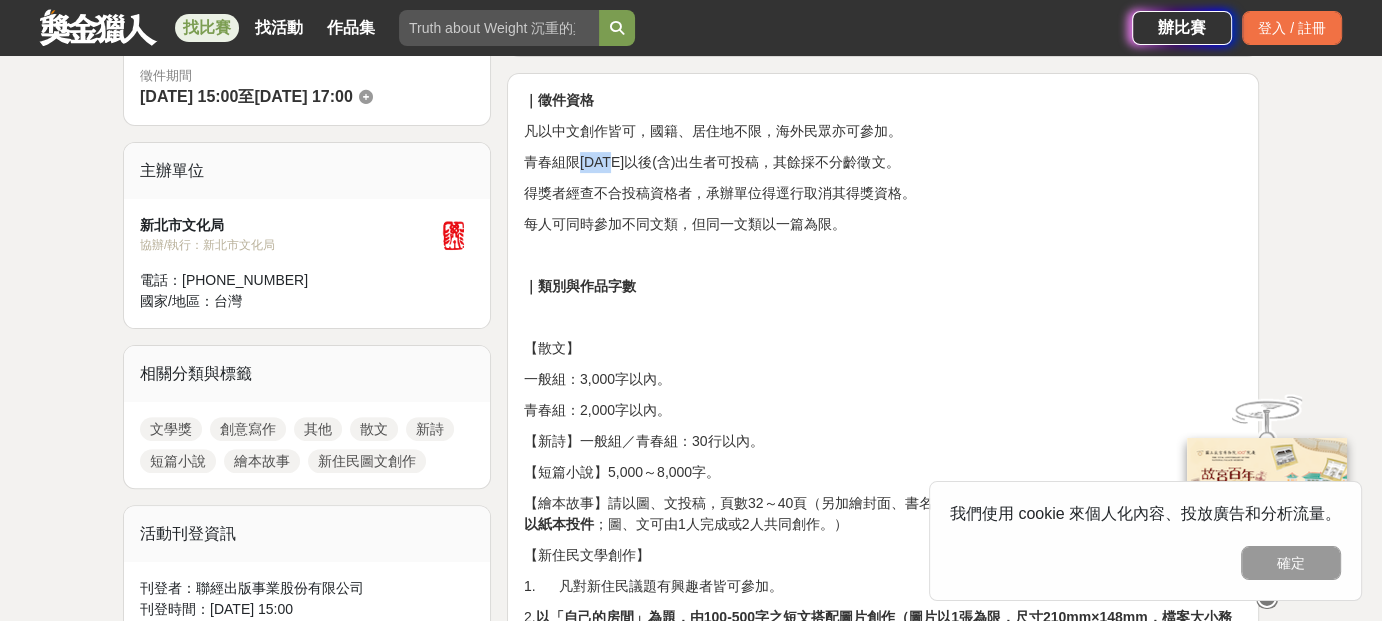 drag, startPoint x: 573, startPoint y: 168, endPoint x: 610, endPoint y: 167, distance: 37.01351 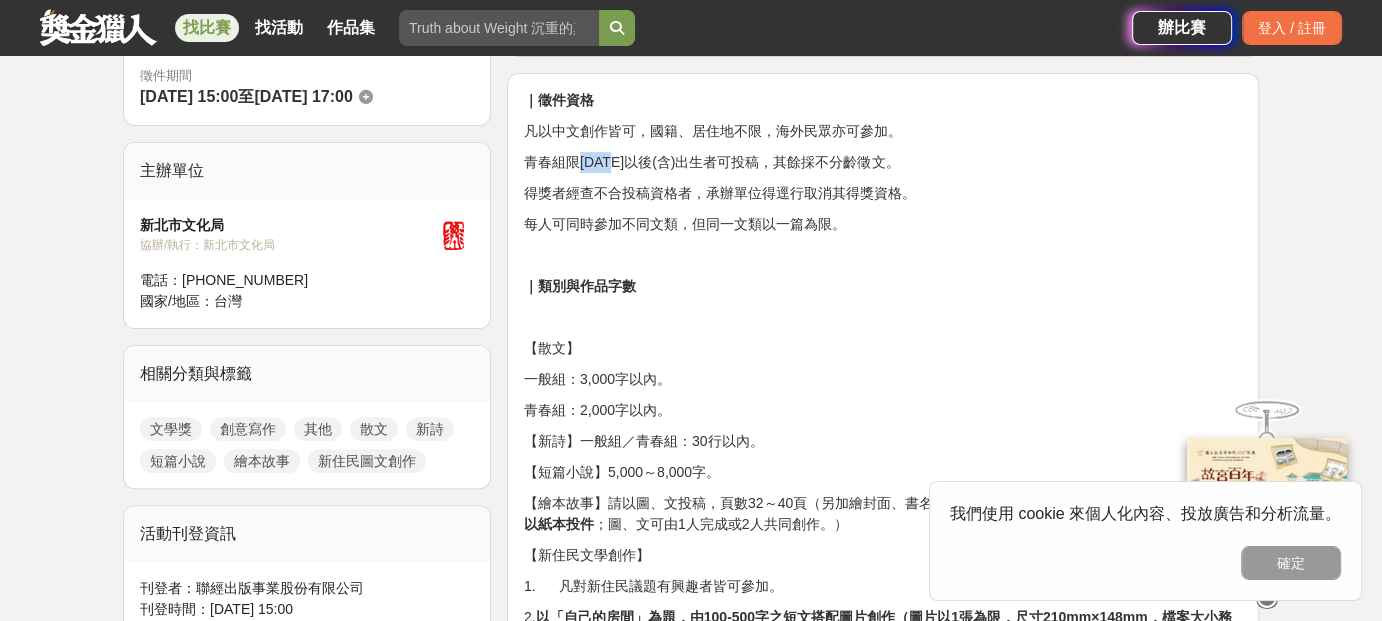 click on "青春組限2007年1月1日以後(含)出生者可投稿，其餘採不分齡徵文。" at bounding box center (883, 162) 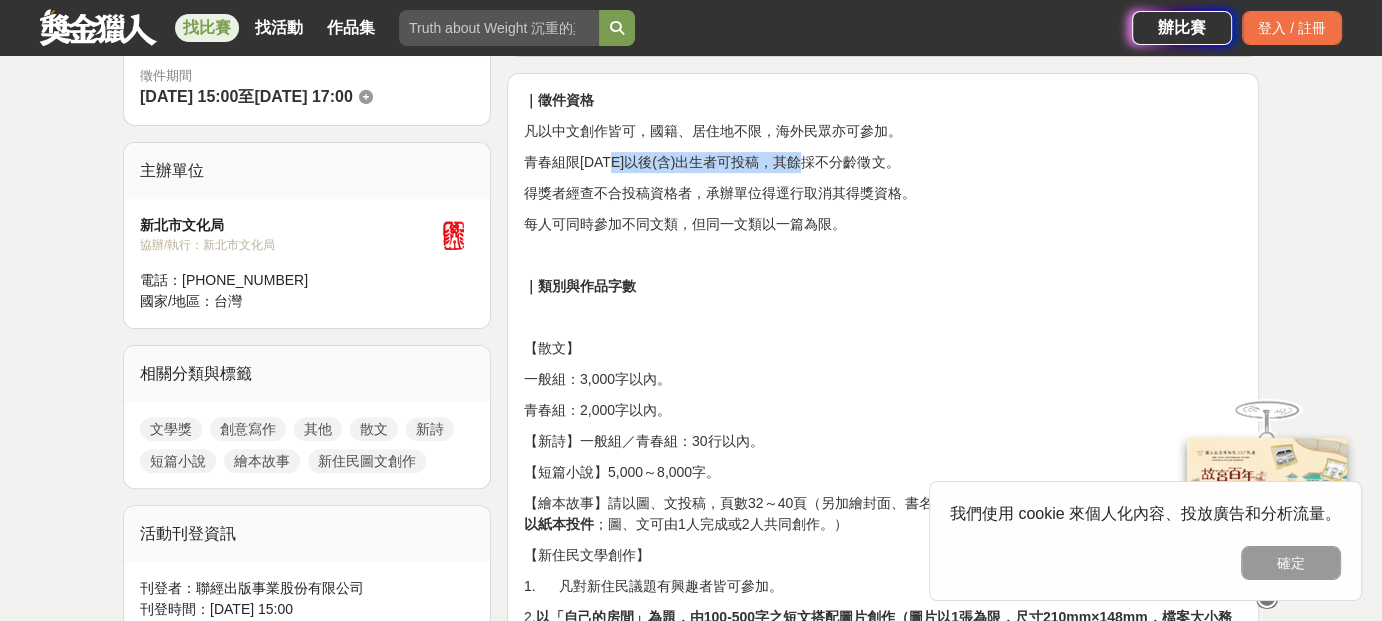 drag, startPoint x: 704, startPoint y: 165, endPoint x: 847, endPoint y: 151, distance: 143.68369 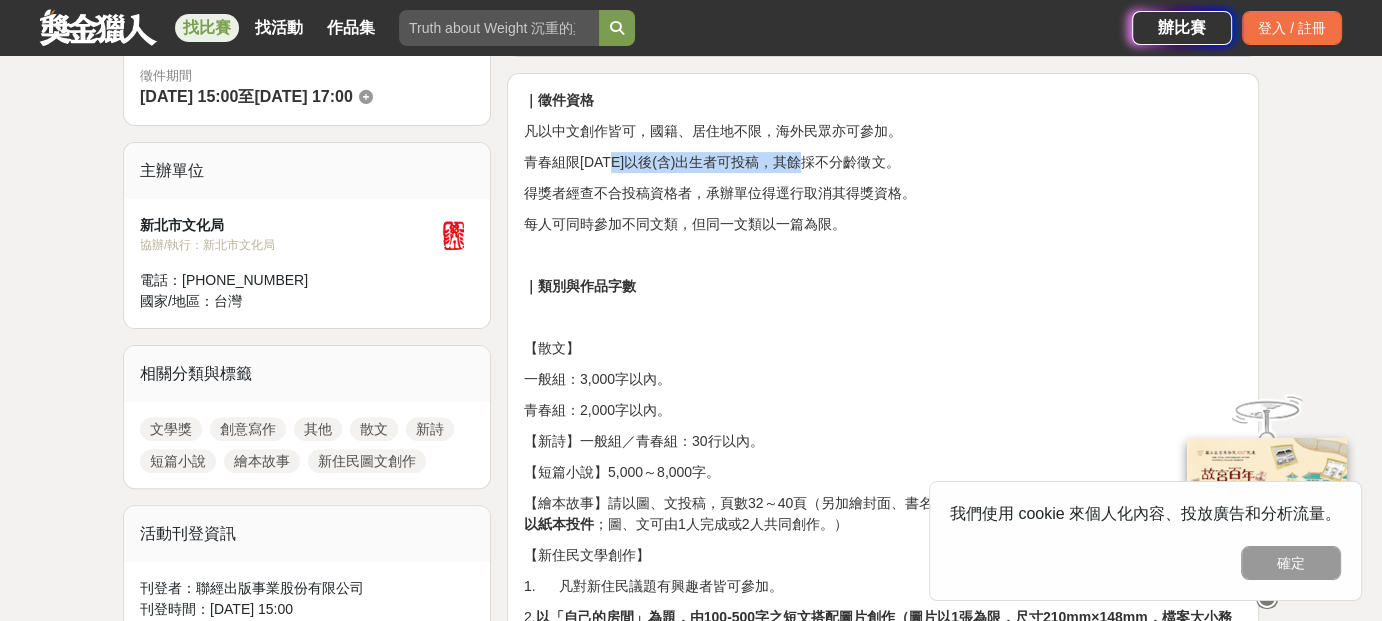 click on "青春組限2007年1月1日以後(含)出生者可投稿，其餘採不分齡徵文。" at bounding box center [883, 162] 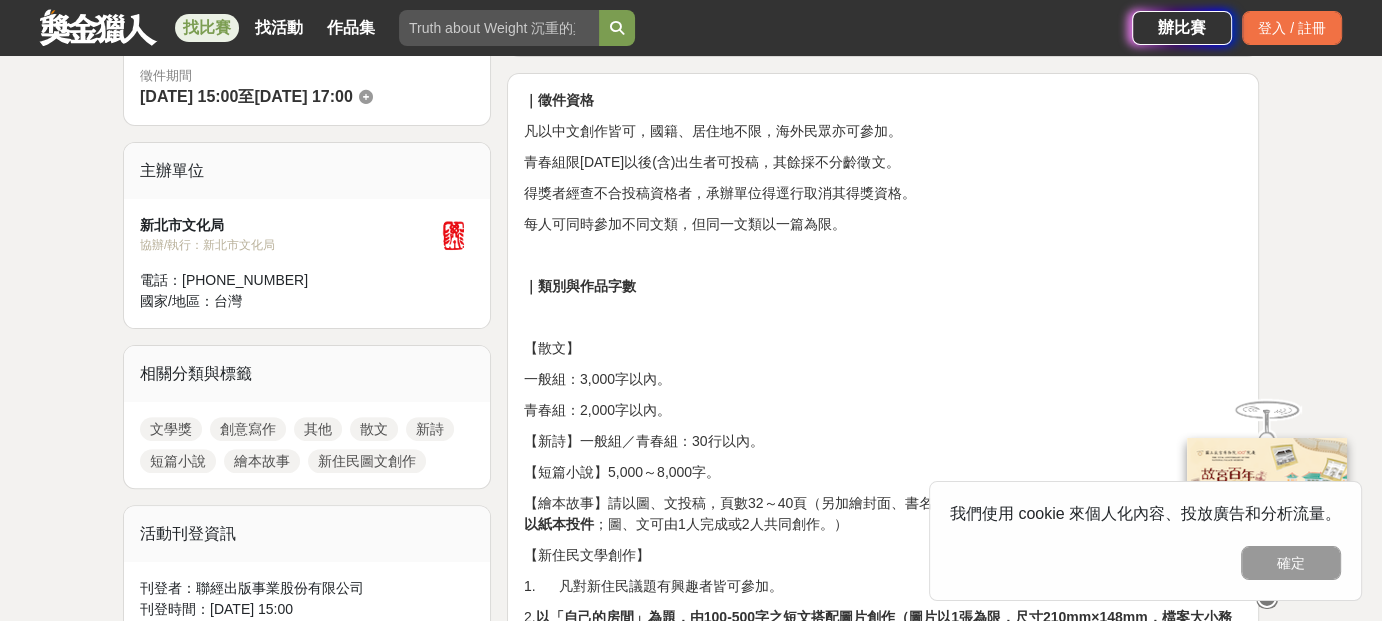 click on "青春組限2007年1月1日以後(含)出生者可投稿，其餘採不分齡徵文。" at bounding box center (883, 162) 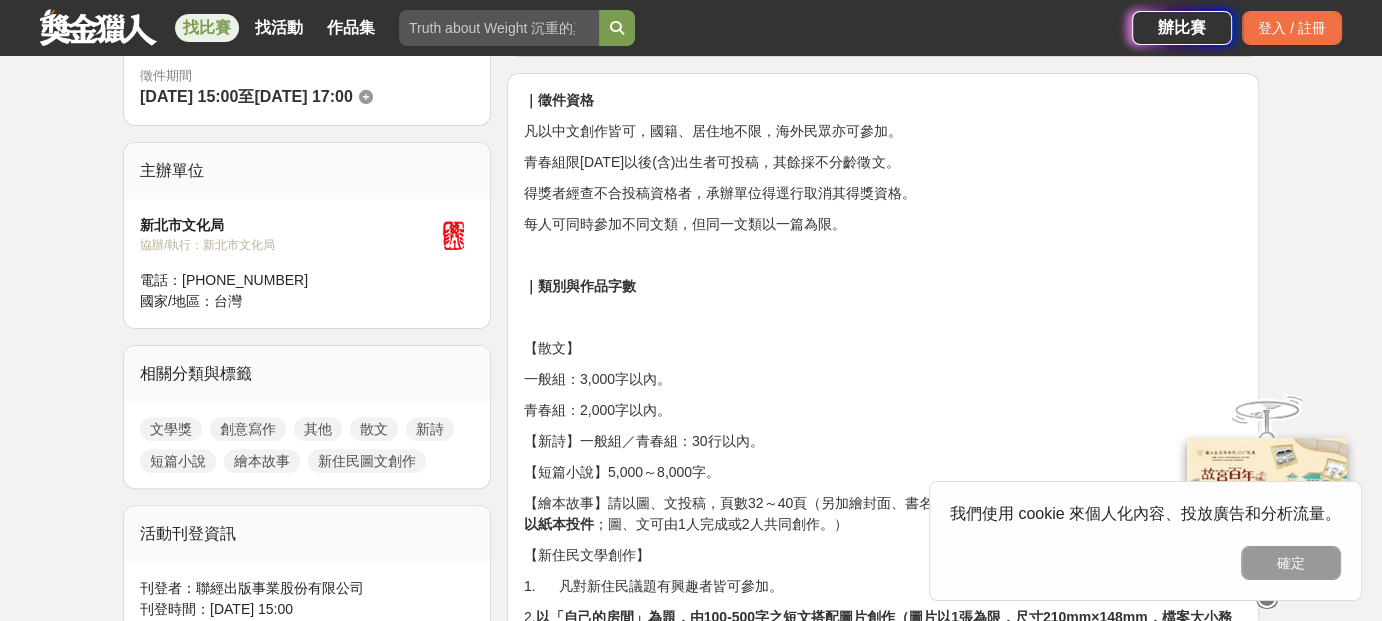 drag, startPoint x: 584, startPoint y: 353, endPoint x: 523, endPoint y: 366, distance: 62.369865 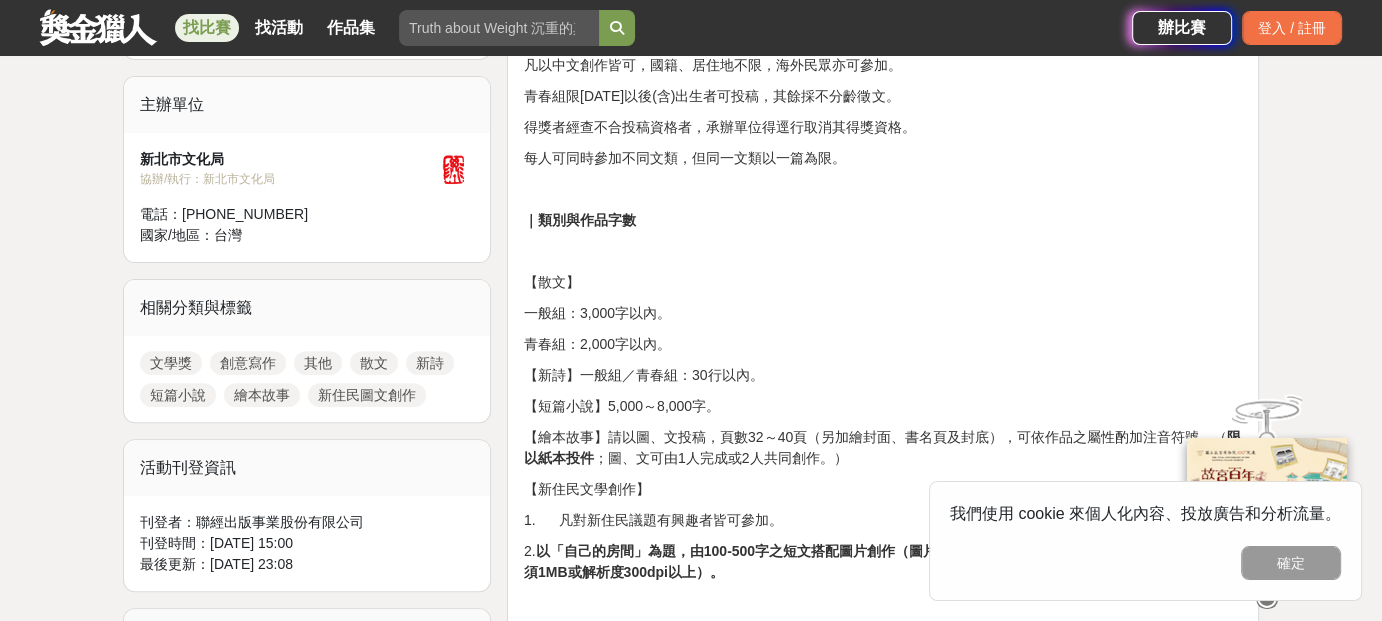 scroll, scrollTop: 700, scrollLeft: 0, axis: vertical 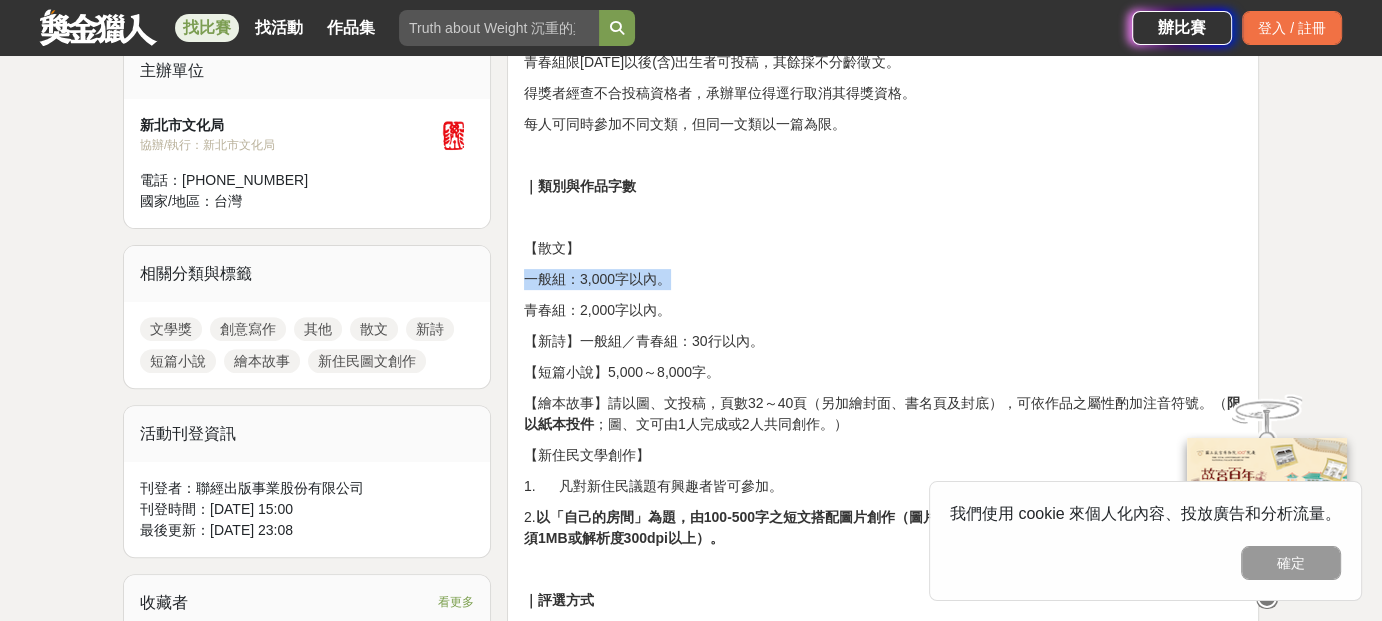 drag, startPoint x: 559, startPoint y: 280, endPoint x: 717, endPoint y: 270, distance: 158.31615 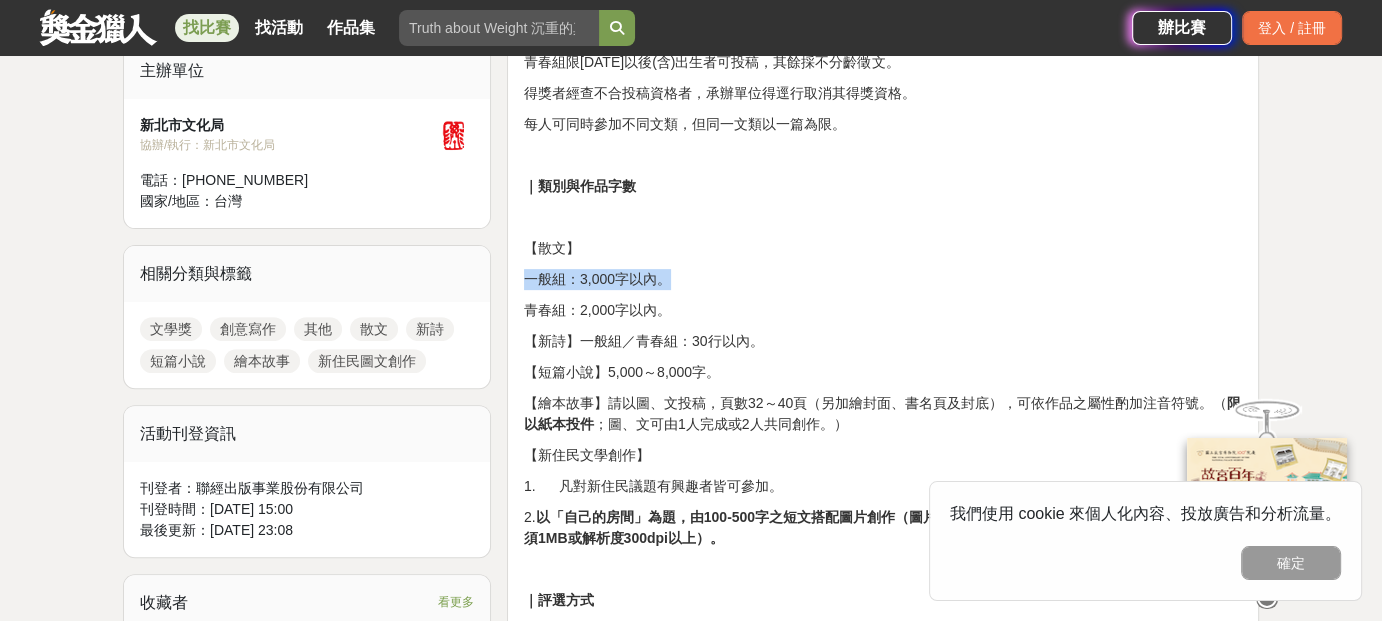 click on "一般組：3,000字以內。" at bounding box center [883, 279] 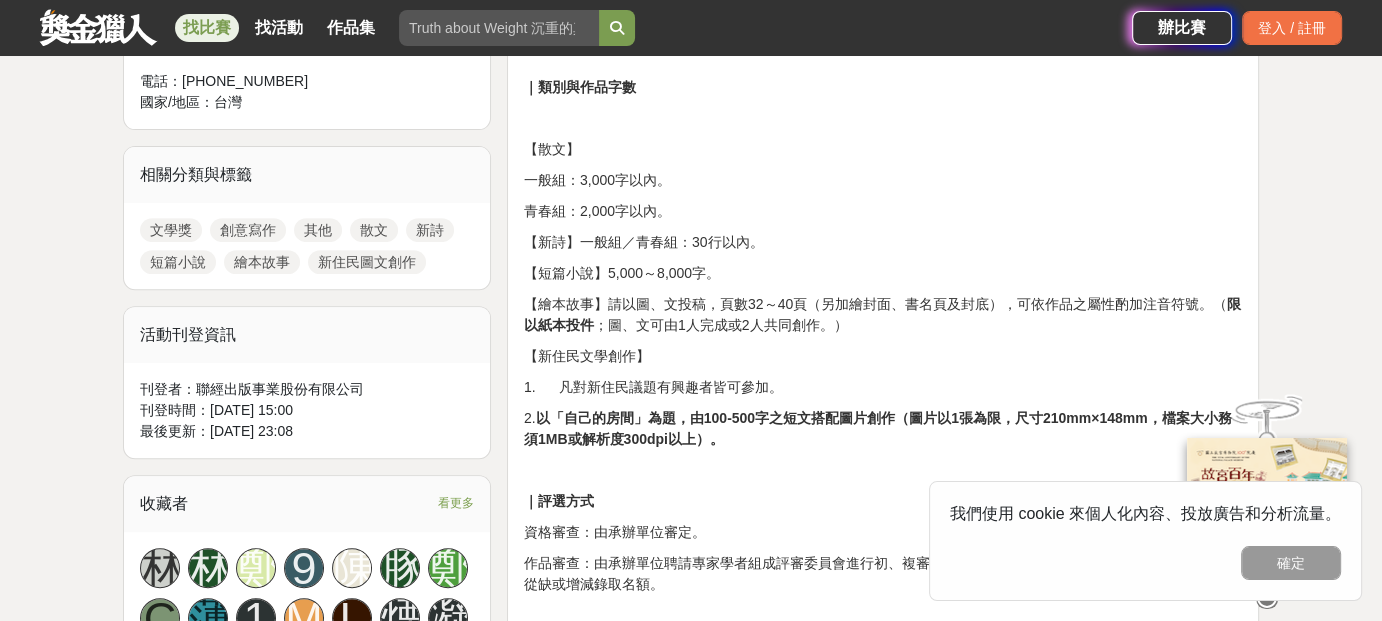 scroll, scrollTop: 800, scrollLeft: 0, axis: vertical 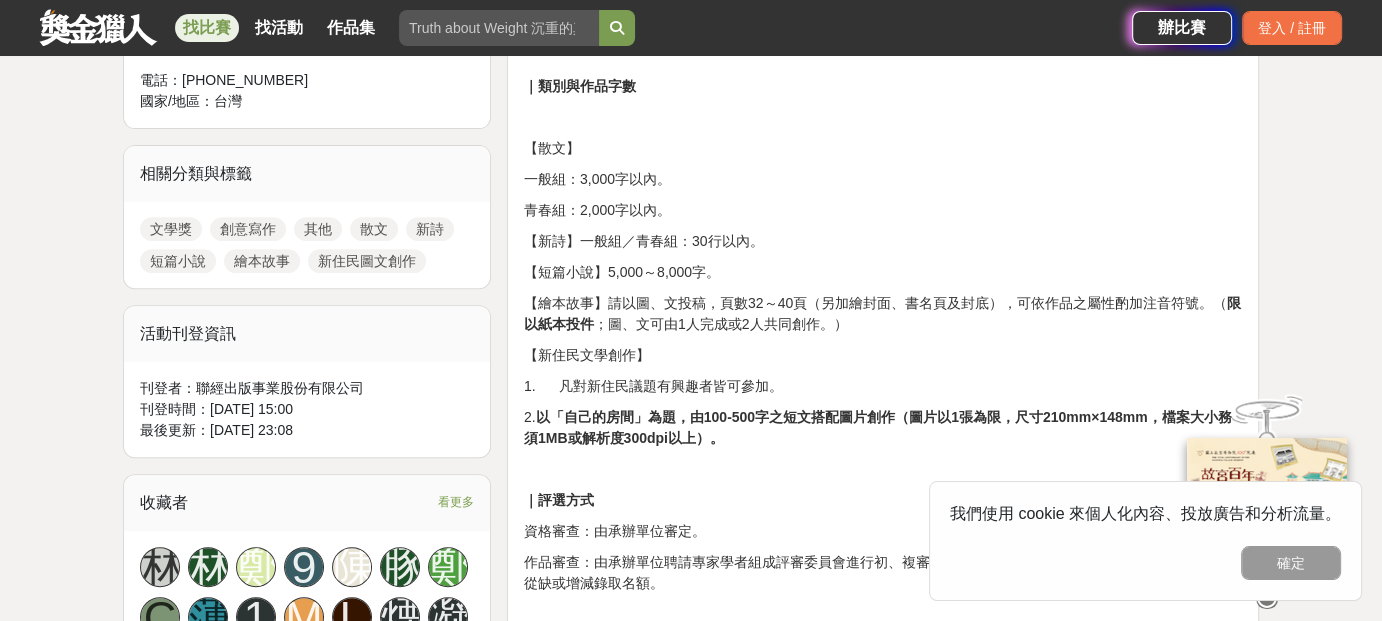 drag, startPoint x: 545, startPoint y: 268, endPoint x: 794, endPoint y: 263, distance: 249.0502 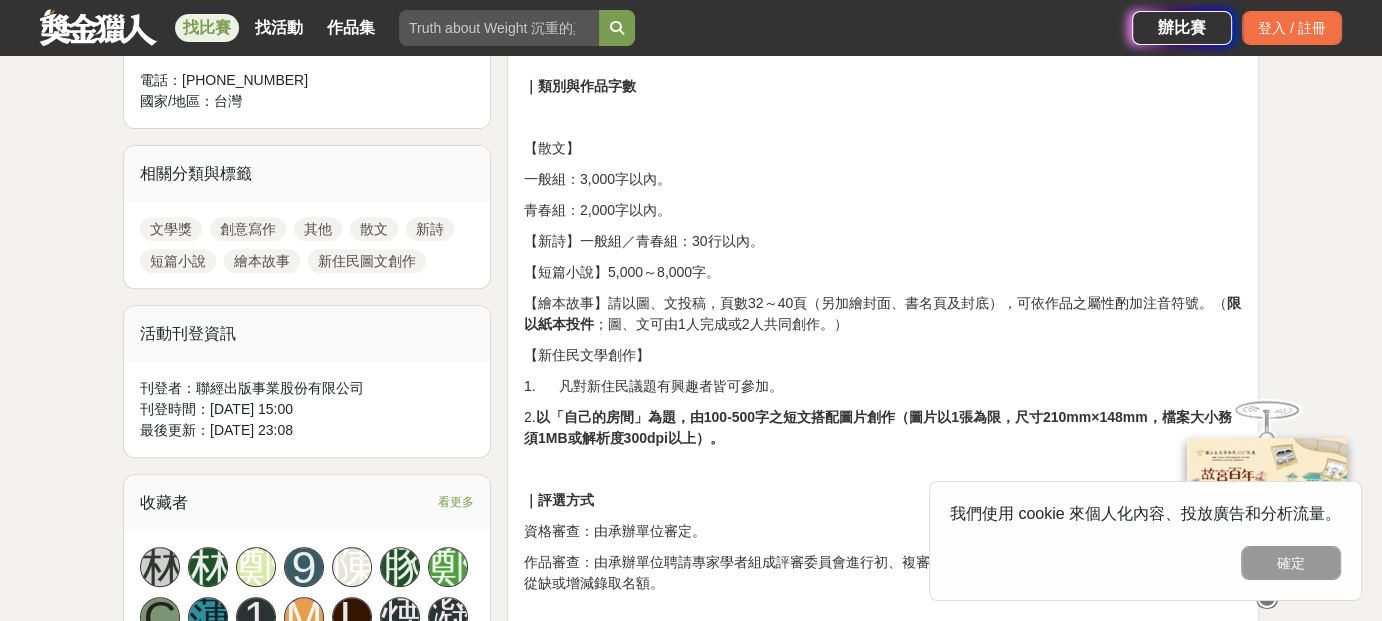 click on "【短篇小說】5,000～8,000字。" at bounding box center [883, 272] 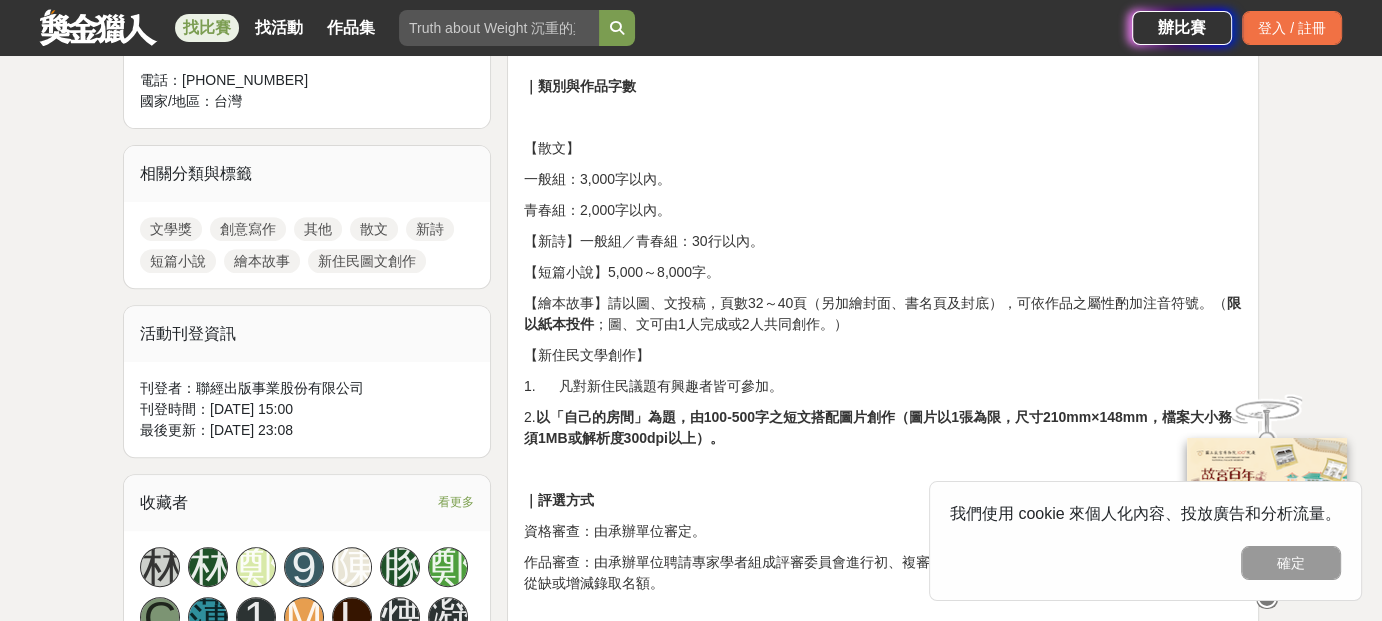drag, startPoint x: 734, startPoint y: 275, endPoint x: 514, endPoint y: 289, distance: 220.445 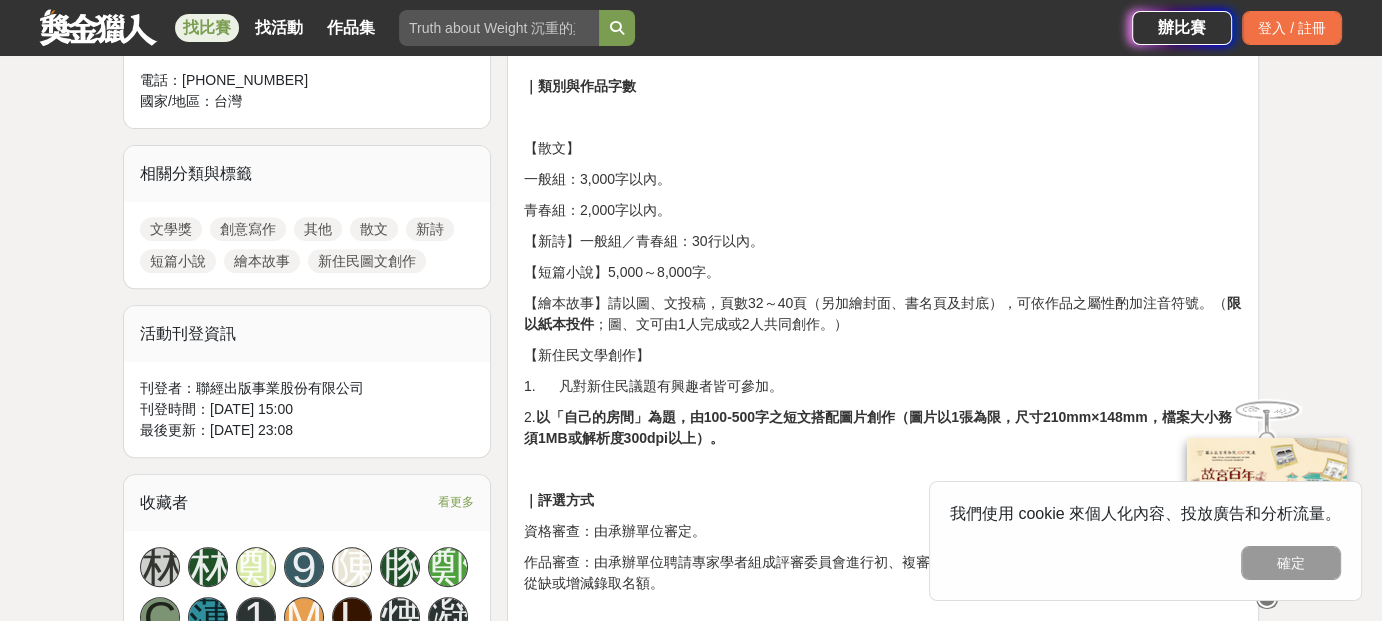 click on "｜徵件資格 凡以中文創作皆可，國籍、居住地不限，海外民眾亦可參加。 青春組限2007年1月1日以後(含)出生者可投稿，其餘採不分齡徵文。 得獎者經查不合投稿資格者，承辦單位得逕行取消其得獎資格。 每人可同時參加不同文類，但同一文類以一篇為限。   ｜類別與作品字數   【散文】 一般組：3,000字以內。 青春組：2,000字以內。  【新詩】一般組／青春組：30行以內。  【短篇小說】5,000～8,000字。  【繪本故事】請以圖、文投稿，頁數32～40頁（另加繪封面、書名頁及封底），可依作品之屬性酌加注音符號。（ 限以紙本投件 ；圖、文可由1人完成或2人共同創作。）  【新住民文學創作】 1.      凡對新住民議題有興趣者皆可參加。 2.         ｜評選方式 資格審查：由承辦單位審定。   ｜獎勵辦法 類別 組別 獎項 獎金 獎座 【散文】 一般組 首獎1名 獎座1座" at bounding box center [883, 1395] 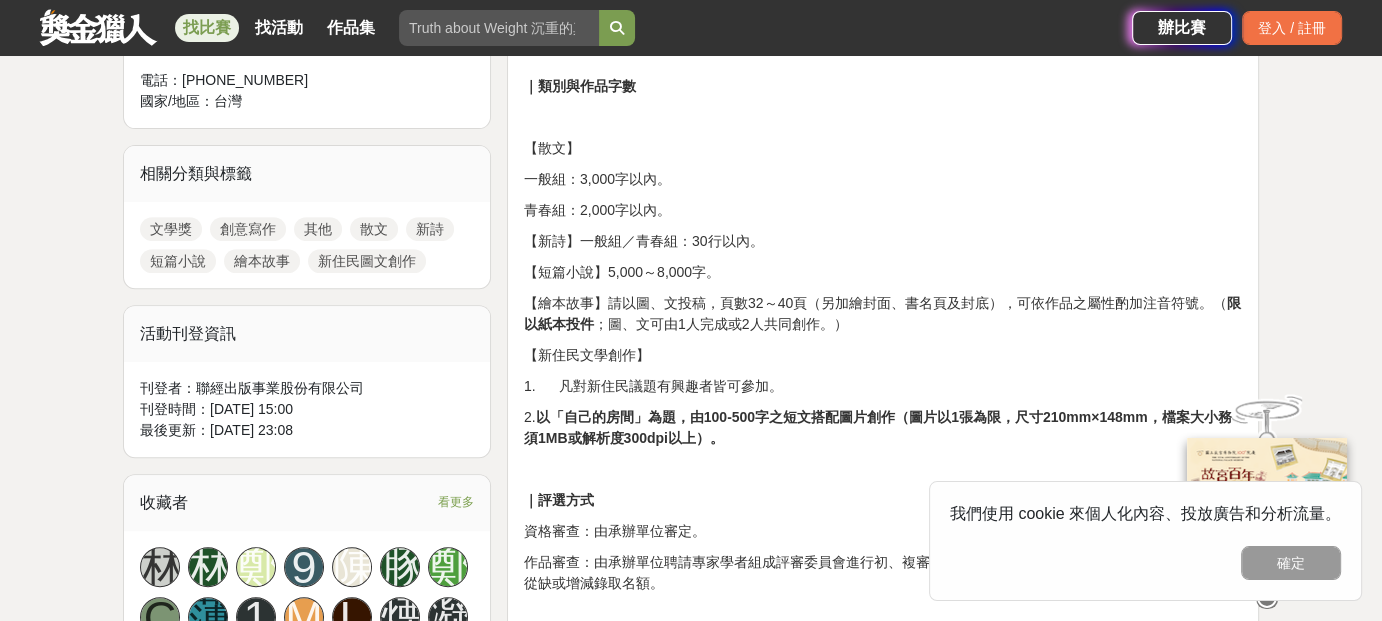 drag, startPoint x: 517, startPoint y: 277, endPoint x: 717, endPoint y: 251, distance: 201.68292 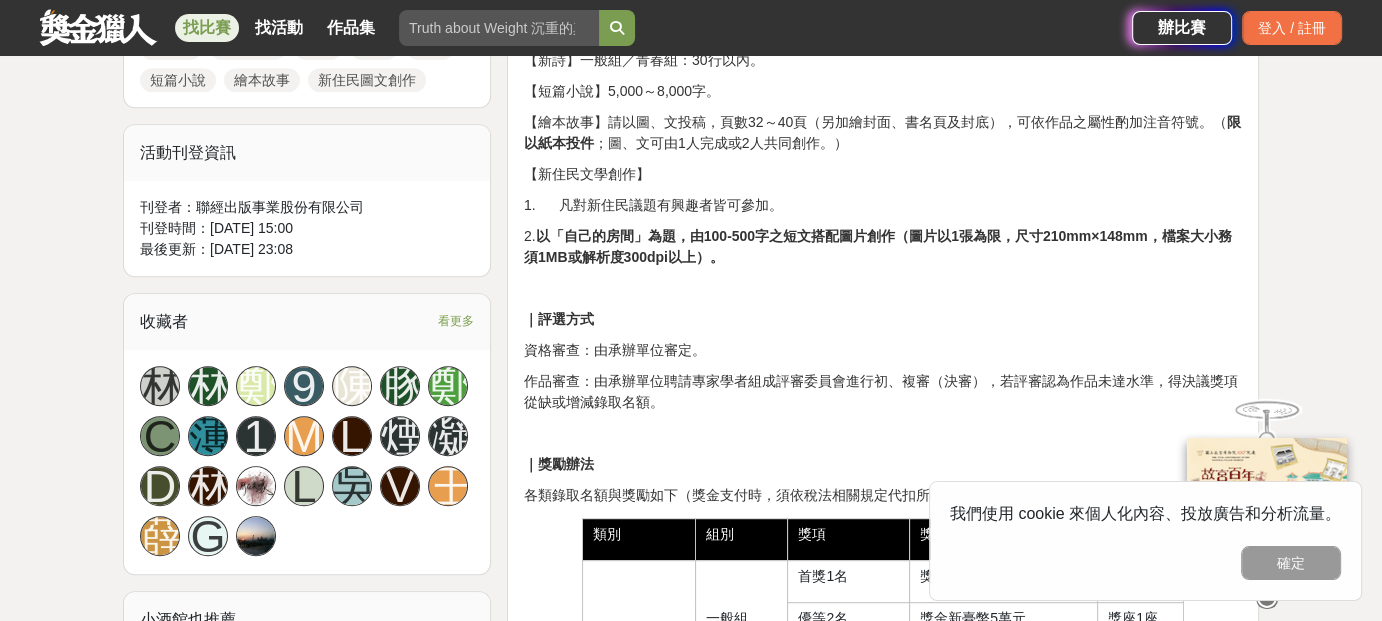 scroll, scrollTop: 1000, scrollLeft: 0, axis: vertical 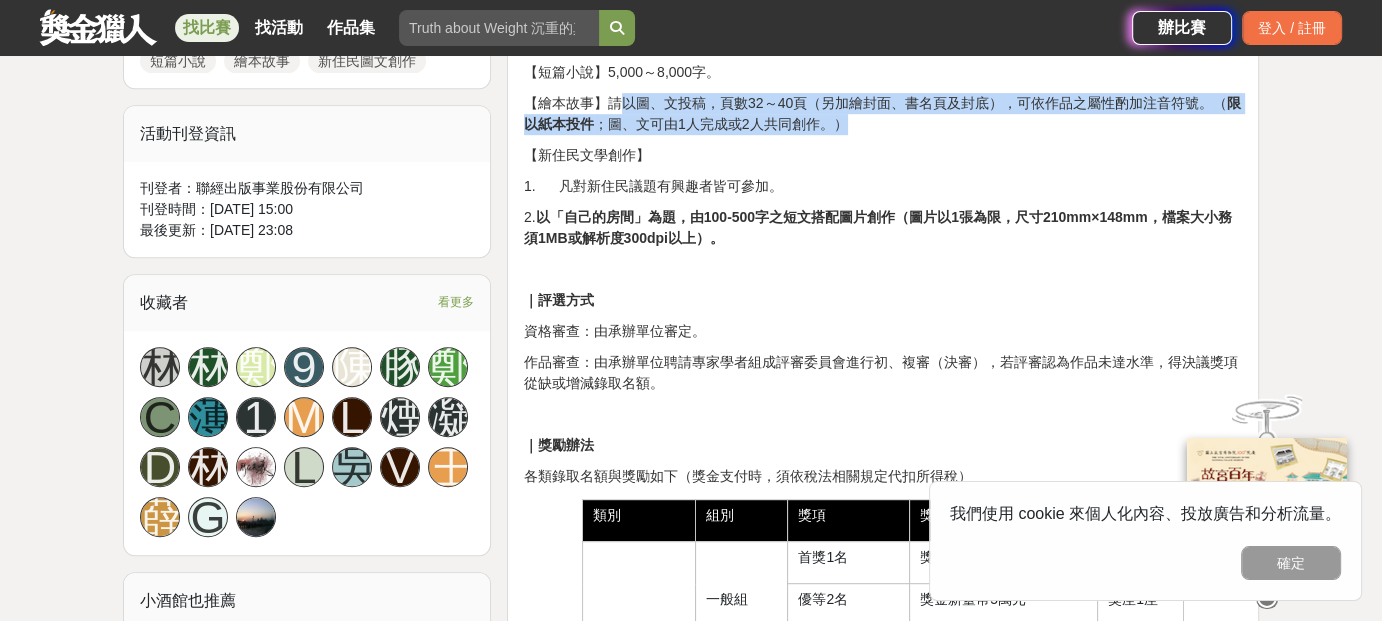 drag, startPoint x: 613, startPoint y: 97, endPoint x: 922, endPoint y: 119, distance: 309.7822 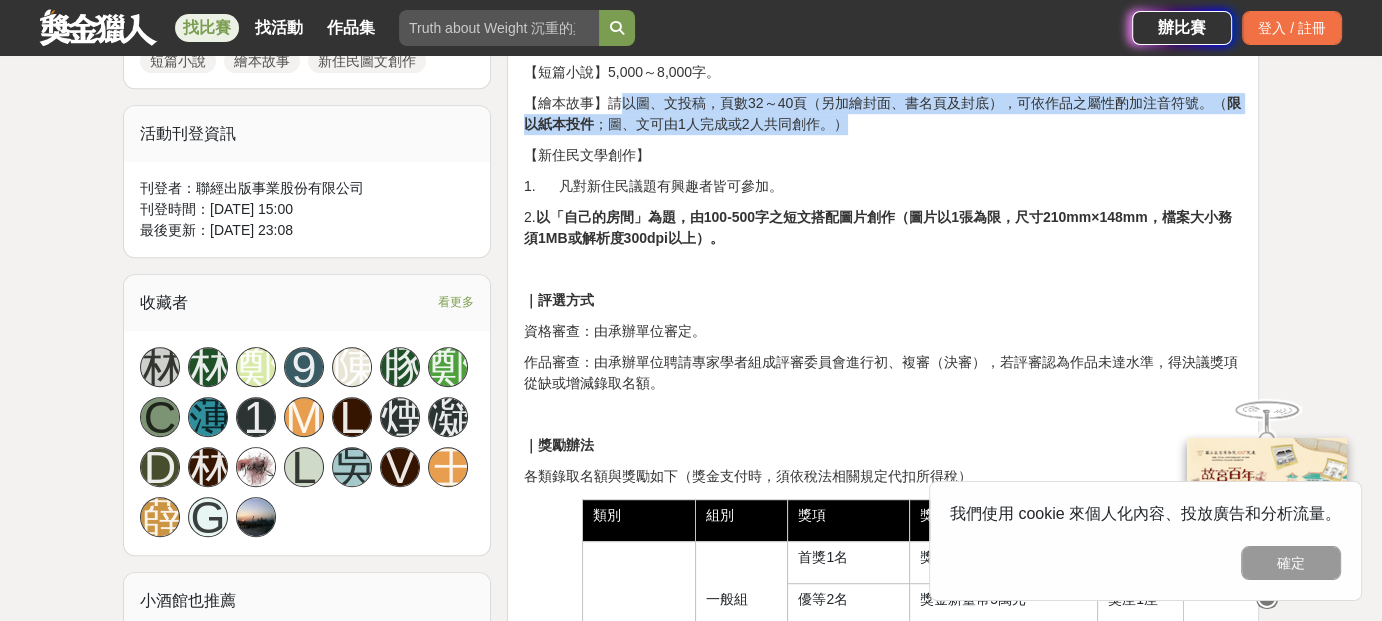 click on "【繪本故事】請以圖、文投稿，頁數32～40頁（另加繪封面、書名頁及封底），可依作品之屬性酌加注音符號。（ 限以紙本投件 ；圖、文可由1人完成或2人共同創作。）" at bounding box center (883, 114) 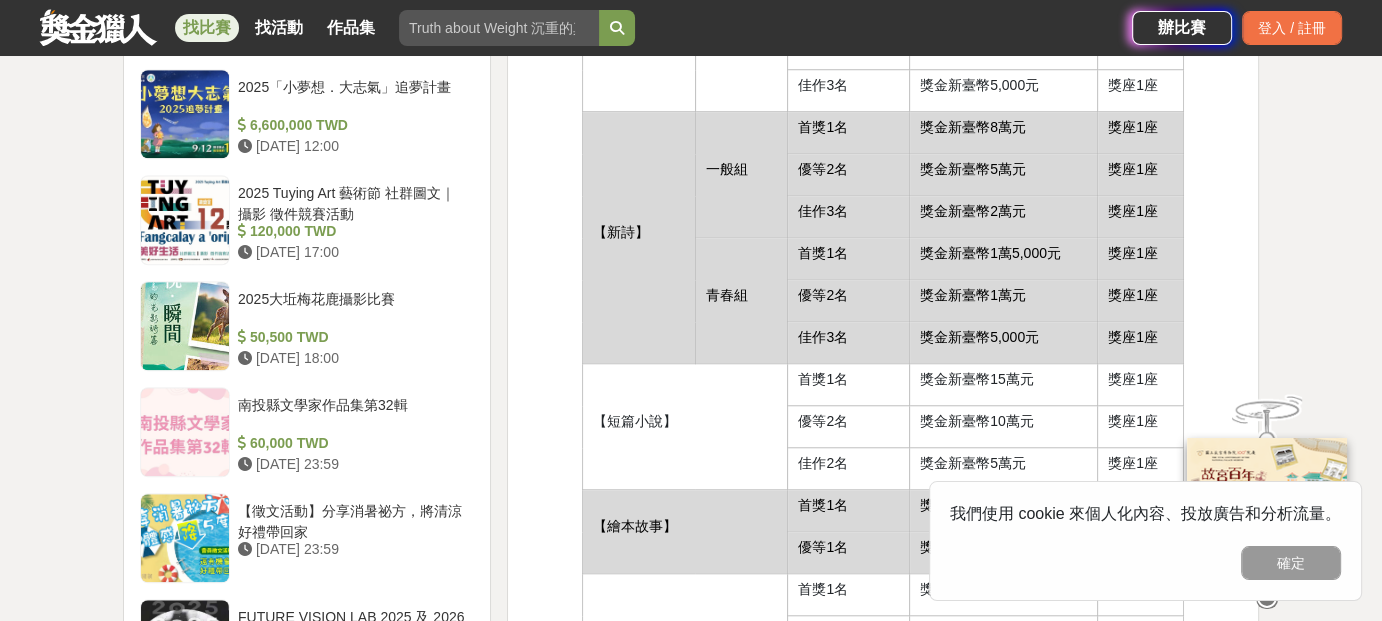 scroll, scrollTop: 1800, scrollLeft: 0, axis: vertical 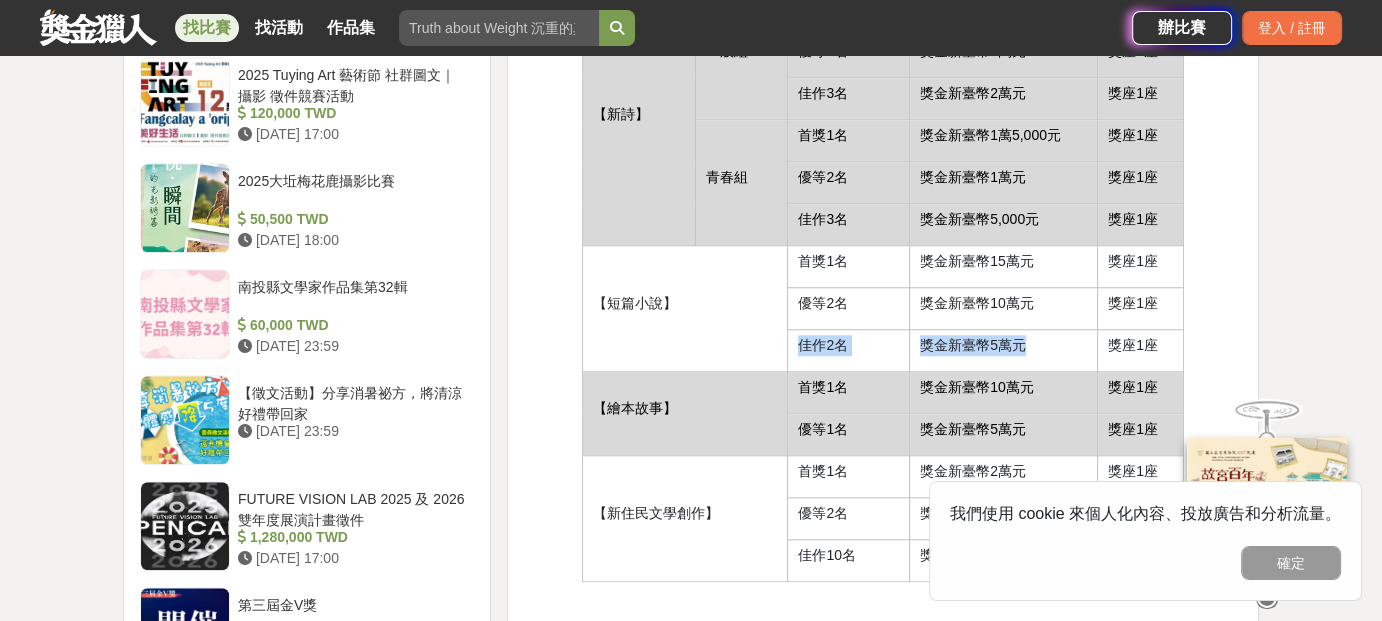drag, startPoint x: 800, startPoint y: 337, endPoint x: 1061, endPoint y: 343, distance: 261.06897 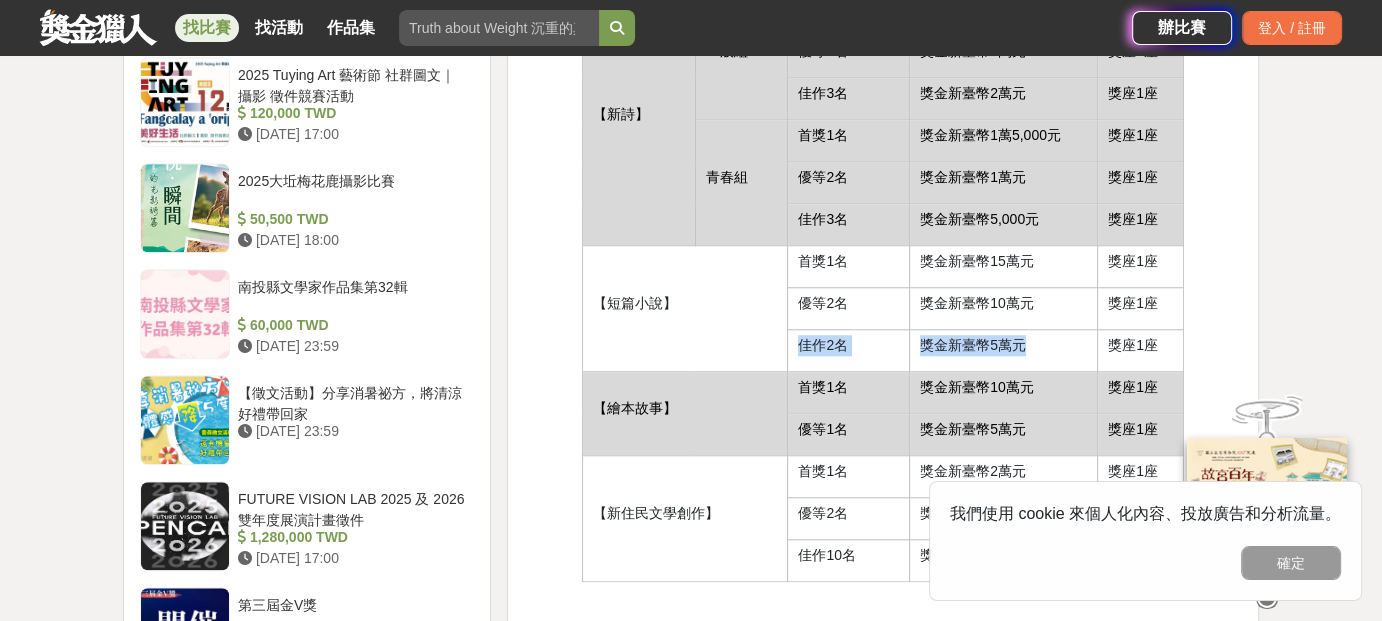 click on "獎金新臺幣5萬元" at bounding box center (1003, 345) 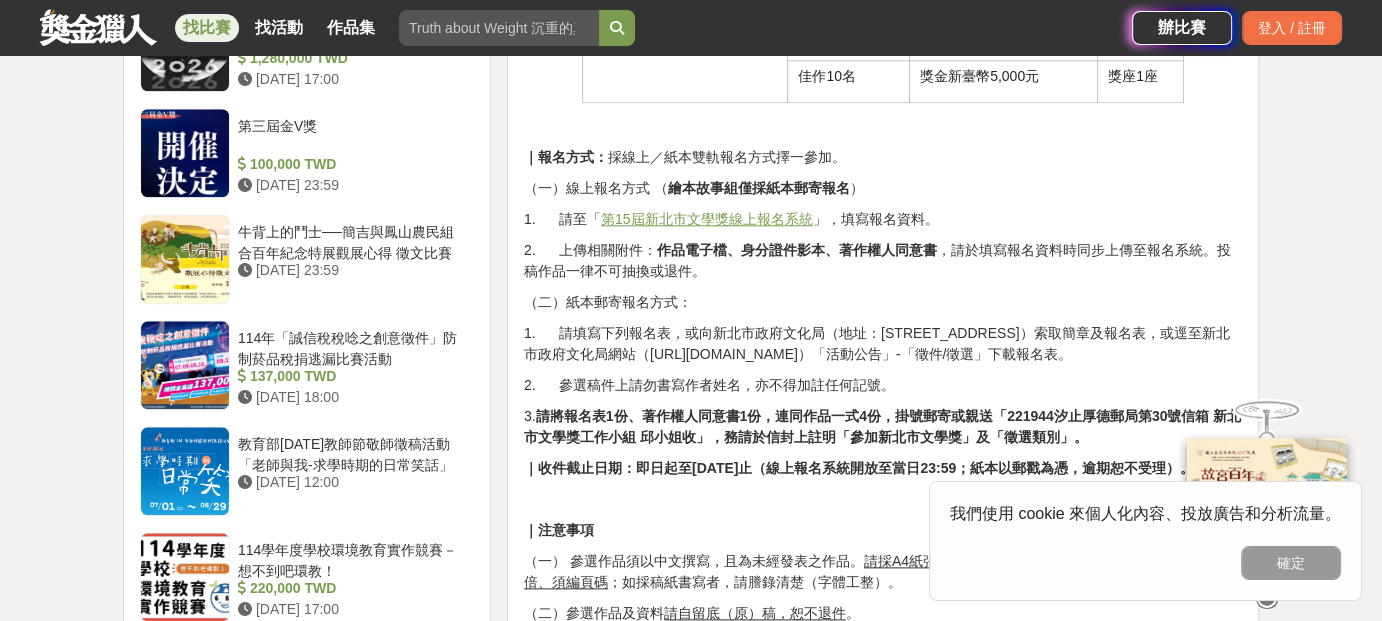 scroll, scrollTop: 2300, scrollLeft: 0, axis: vertical 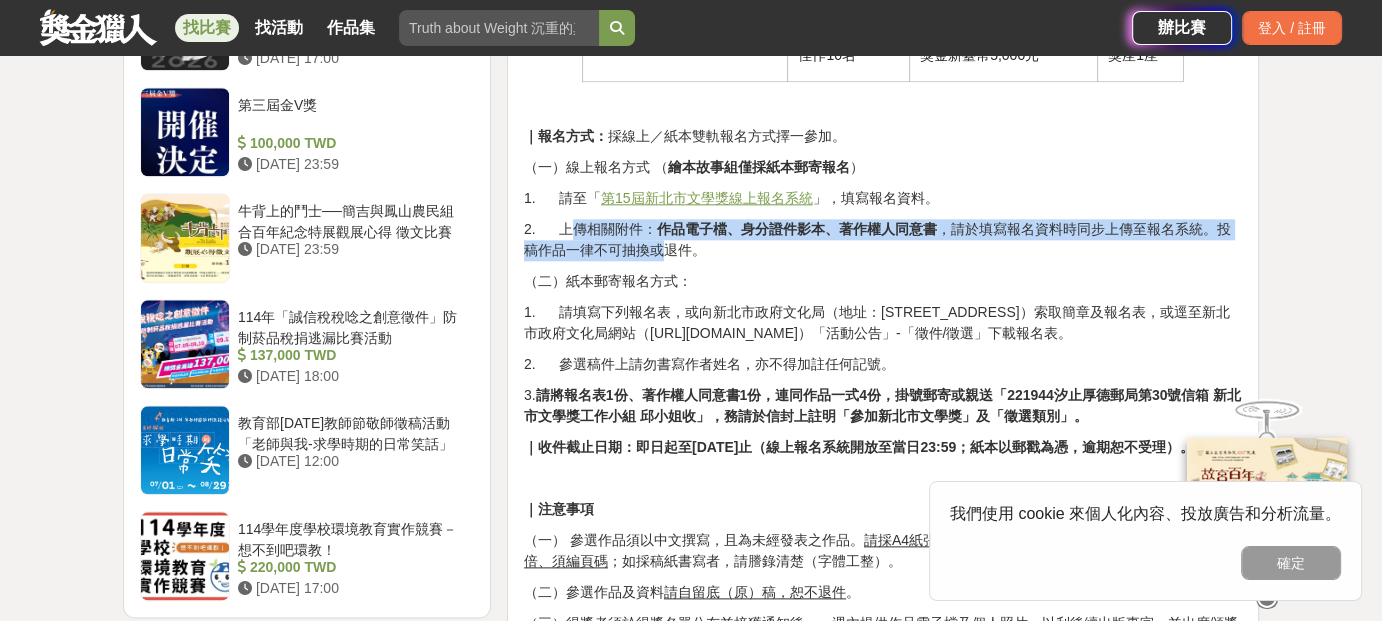 drag, startPoint x: 564, startPoint y: 220, endPoint x: 669, endPoint y: 249, distance: 108.93117 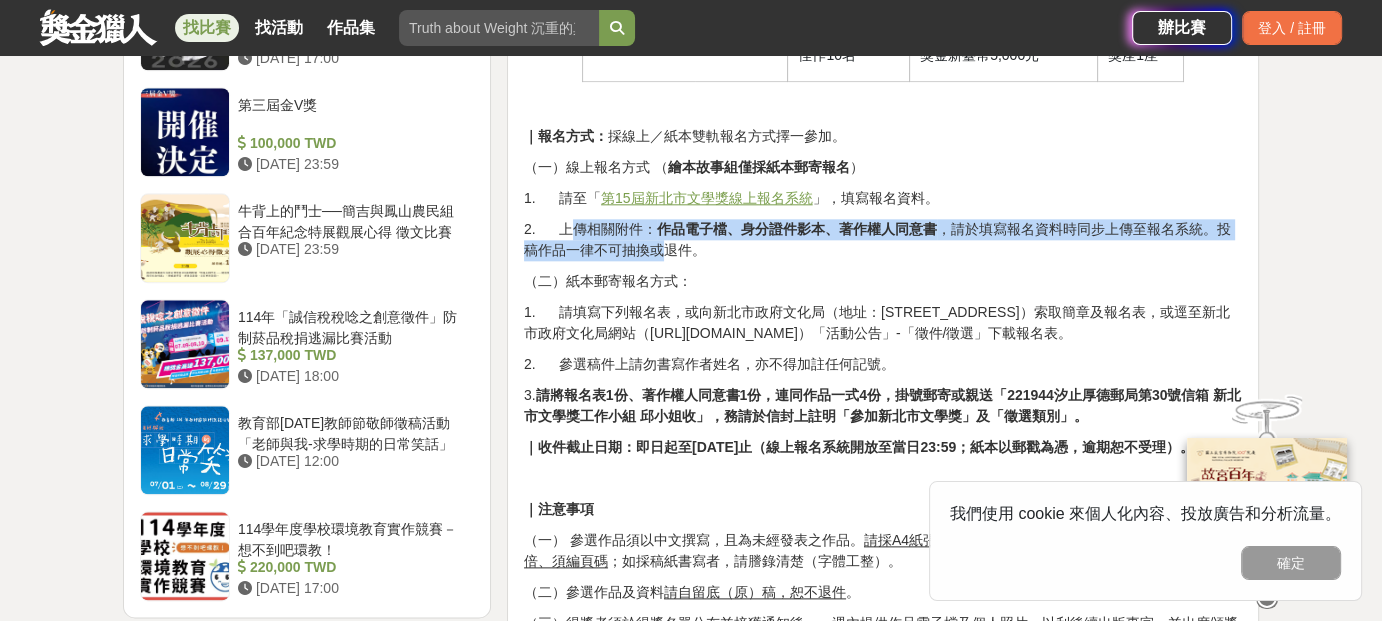 click on "2.      上傳相關附件： 作品電子檔、身分證件影本、著作權人同意書 ，請於填寫報名資料時同步上傳至報名系統。投稿作品一律不可抽換或退件。" at bounding box center (883, 240) 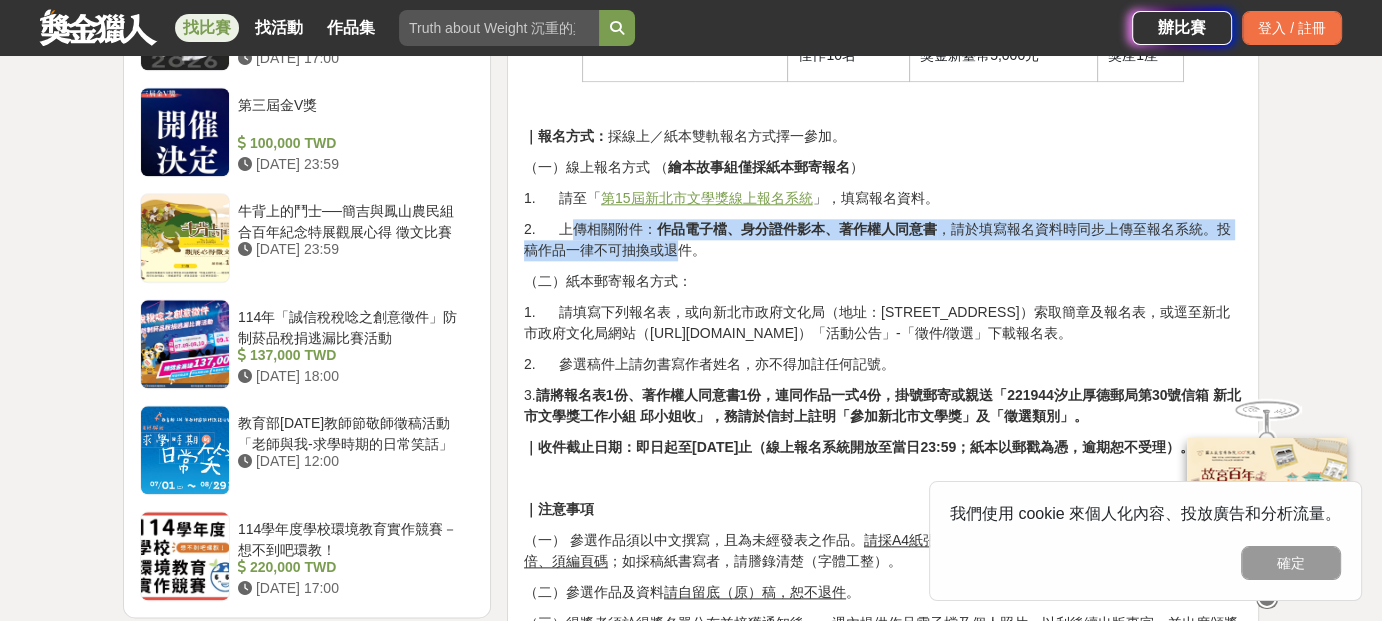 click on "2.      上傳相關附件： 作品電子檔、身分證件影本、著作權人同意書 ，請於填寫報名資料時同步上傳至報名系統。投稿作品一律不可抽換或退件。" at bounding box center (883, 240) 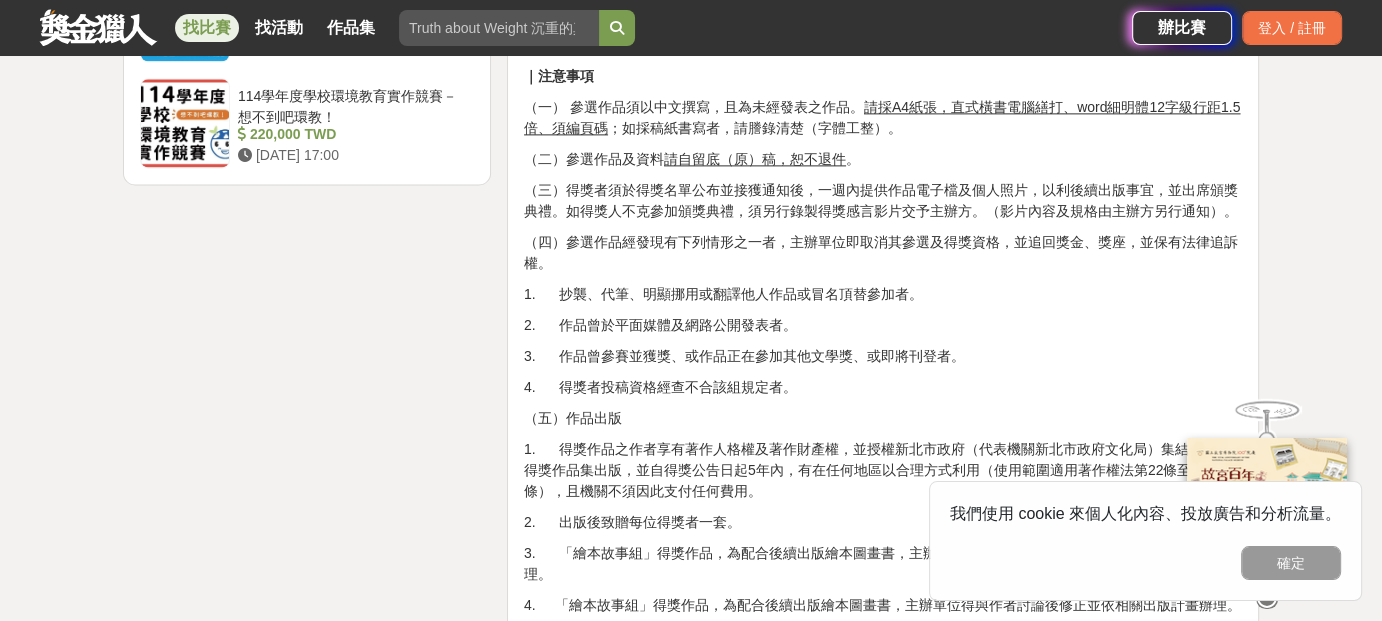 scroll, scrollTop: 2700, scrollLeft: 0, axis: vertical 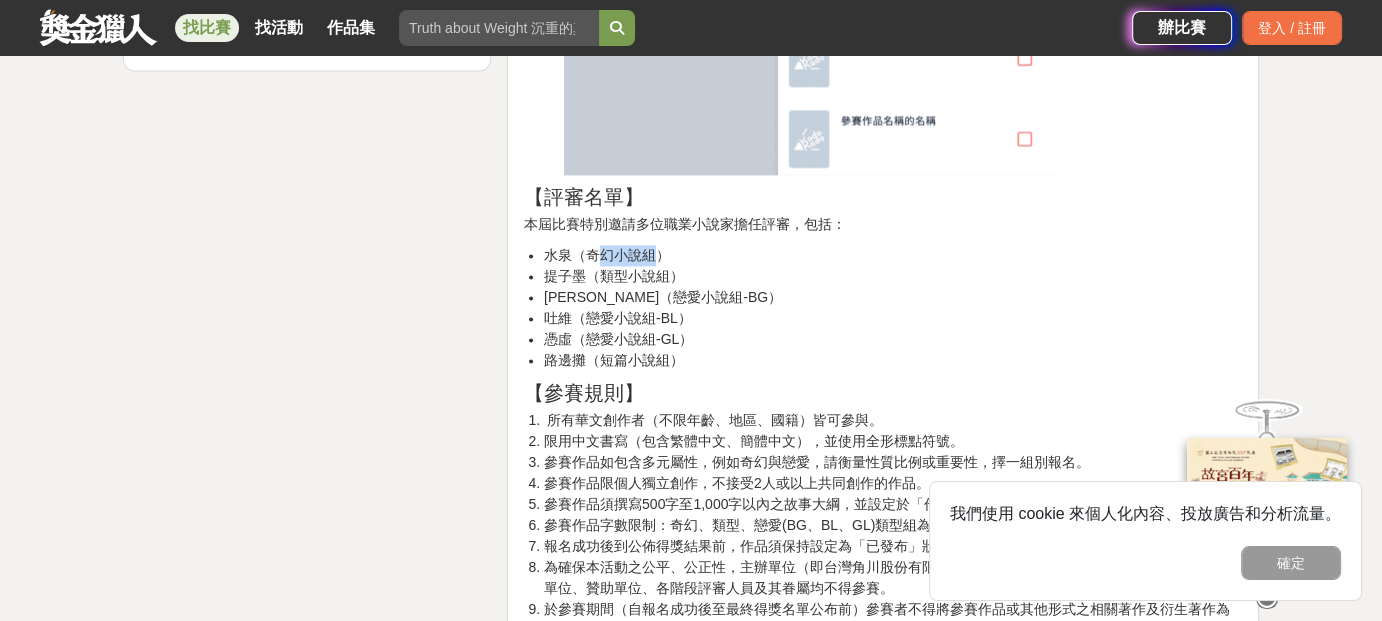drag, startPoint x: 609, startPoint y: 252, endPoint x: 673, endPoint y: 257, distance: 64.195015 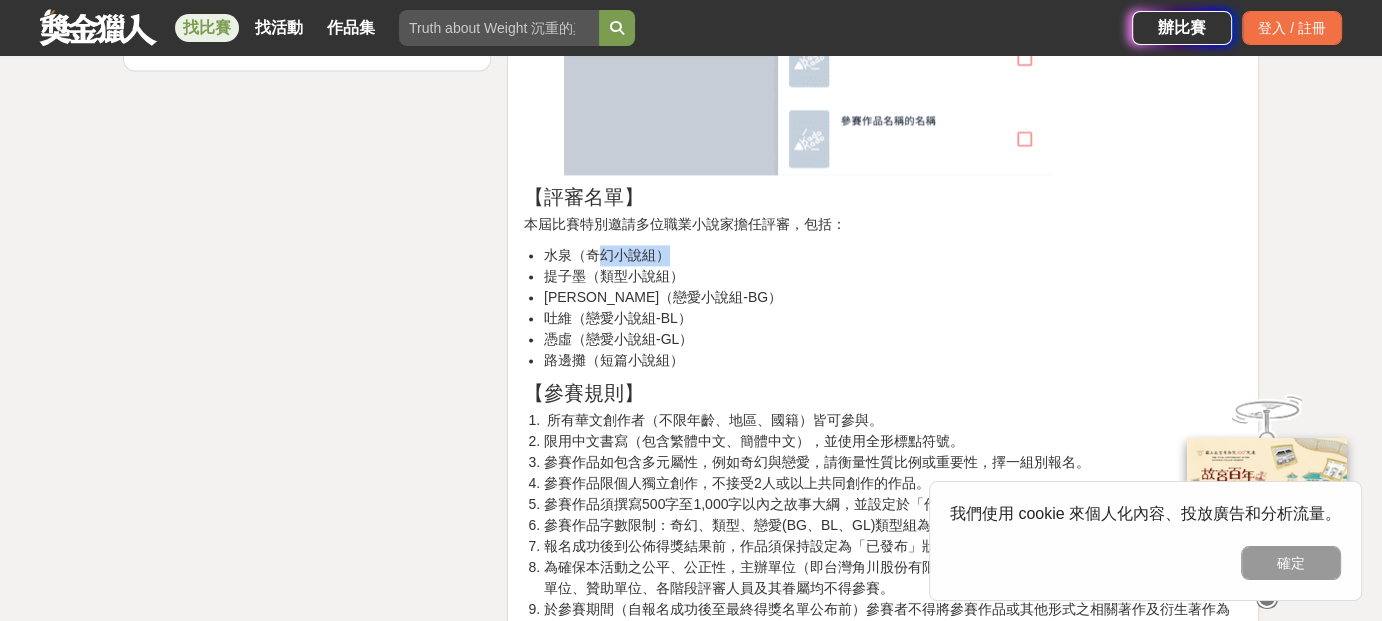 click on "水泉（奇幻小說組）" at bounding box center (893, 255) 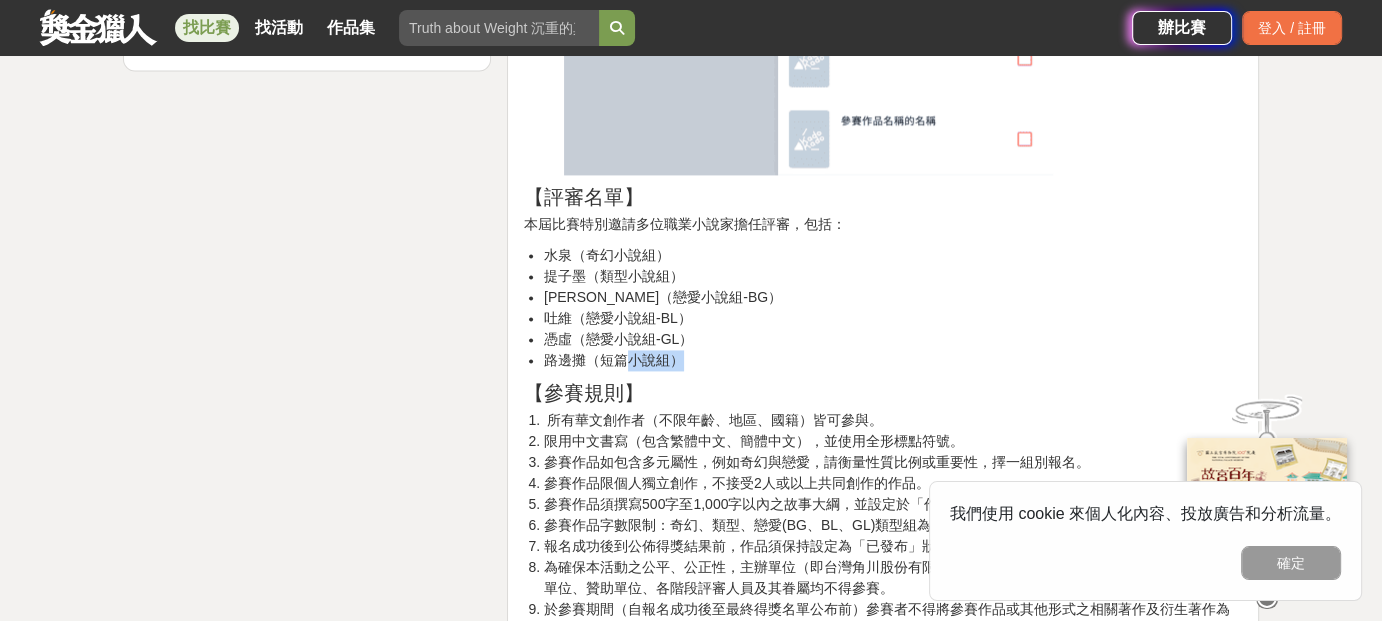 drag, startPoint x: 660, startPoint y: 361, endPoint x: 592, endPoint y: 368, distance: 68.359344 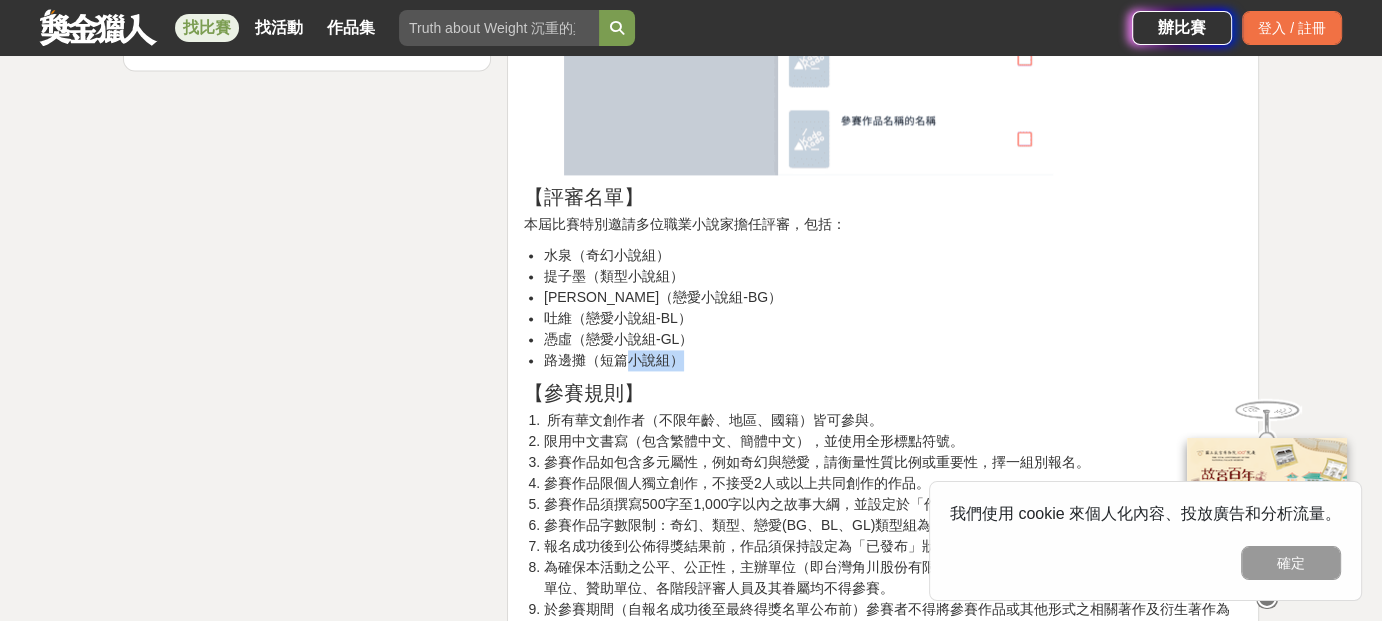 click on "用文字創造新世界！全台獎金最高規模最大徵稿賽事   「2025 KadoKado 百萬小說創作大賞」6/1熱烈開跑！   大賞獨得新台幣120萬 x 4大主題 x 24組以上獎項   強大評審陣容 - 水泉、提子墨、尾巴Misa、吐維、憑虛、路邊攤   【參賽辦法】 徵件時間：2025/06/01 (日) 00:00 – 2024/09/01 (一) 中午 12:00 (GMT+8) 得獎公告：2025/12月下旬  報名流程： 進入「  KadoKado創作中心  」，並登入角角者會員 從左側選單點擊「投稿比賽」 出現賽事列表，點選「2025 KadoKado 百萬小說創作大賞 - 重回創作起點，用文字創造新世界！」 下拉選單選擇「參賽組別」，並勾選欲參賽的作品，作品須為已發佈，最後點擊「確定參賽」 【評審名單】 本屆比賽特別邀請多位職業小說家擔任評審，包括： 水泉（奇幻小說組） 提子墨（類型小說組） 尾巴Misa（戀愛小說組-BG） 吐維（戀愛小說組-BL） 【參賽規則】" at bounding box center (883, 1353) 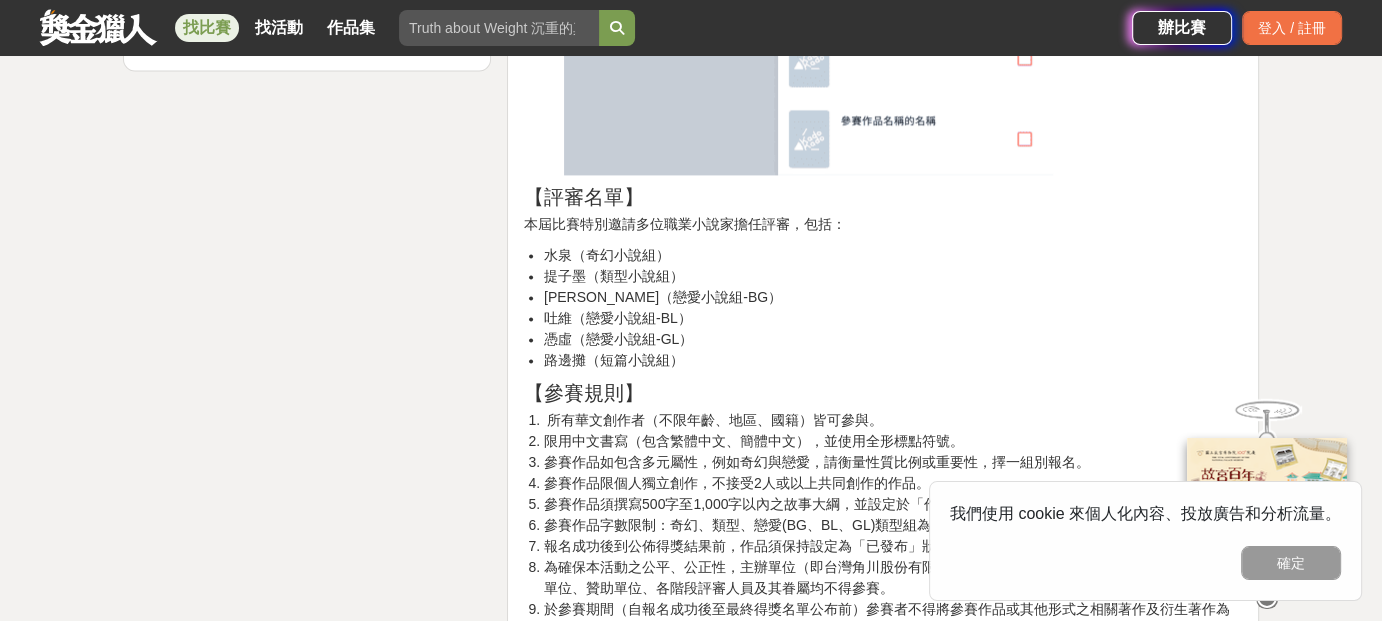 click on "用文字創造新世界！全台獎金最高規模最大徵稿賽事   「2025 KadoKado 百萬小說創作大賞」6/1熱烈開跑！   大賞獨得新台幣120萬 x 4大主題 x 24組以上獎項   強大評審陣容 - 水泉、提子墨、尾巴Misa、吐維、憑虛、路邊攤   【參賽辦法】 徵件時間：2025/06/01 (日) 00:00 – 2024/09/01 (一) 中午 12:00 (GMT+8) 得獎公告：2025/12月下旬  報名流程： 進入「  KadoKado創作中心  」，並登入角角者會員 從左側選單點擊「投稿比賽」 出現賽事列表，點選「2025 KadoKado 百萬小說創作大賞 - 重回創作起點，用文字創造新世界！」 下拉選單選擇「參賽組別」，並勾選欲參賽的作品，作品須為已發佈，最後點擊「確定參賽」 【評審名單】 本屆比賽特別邀請多位職業小說家擔任評審，包括： 水泉（奇幻小說組） 提子墨（類型小說組） 尾巴Misa（戀愛小說組-BG） 吐維（戀愛小說組-BL） 【參賽規則】" at bounding box center [883, 1353] 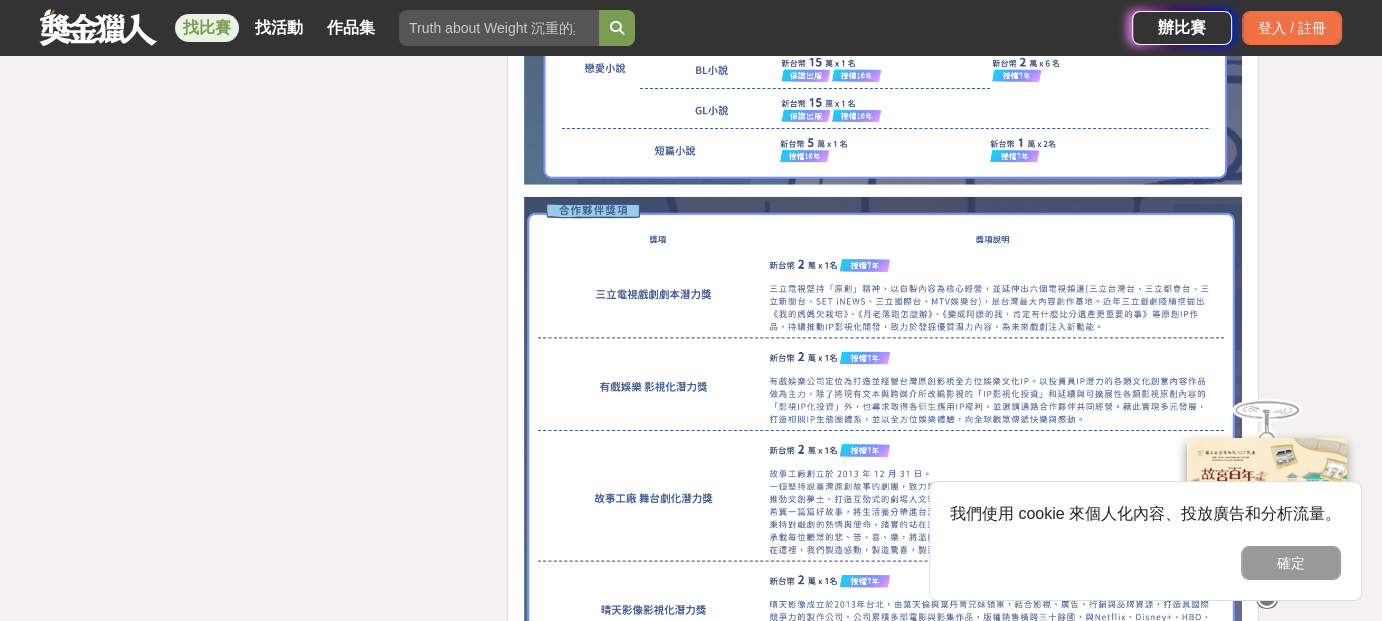 scroll, scrollTop: 5300, scrollLeft: 0, axis: vertical 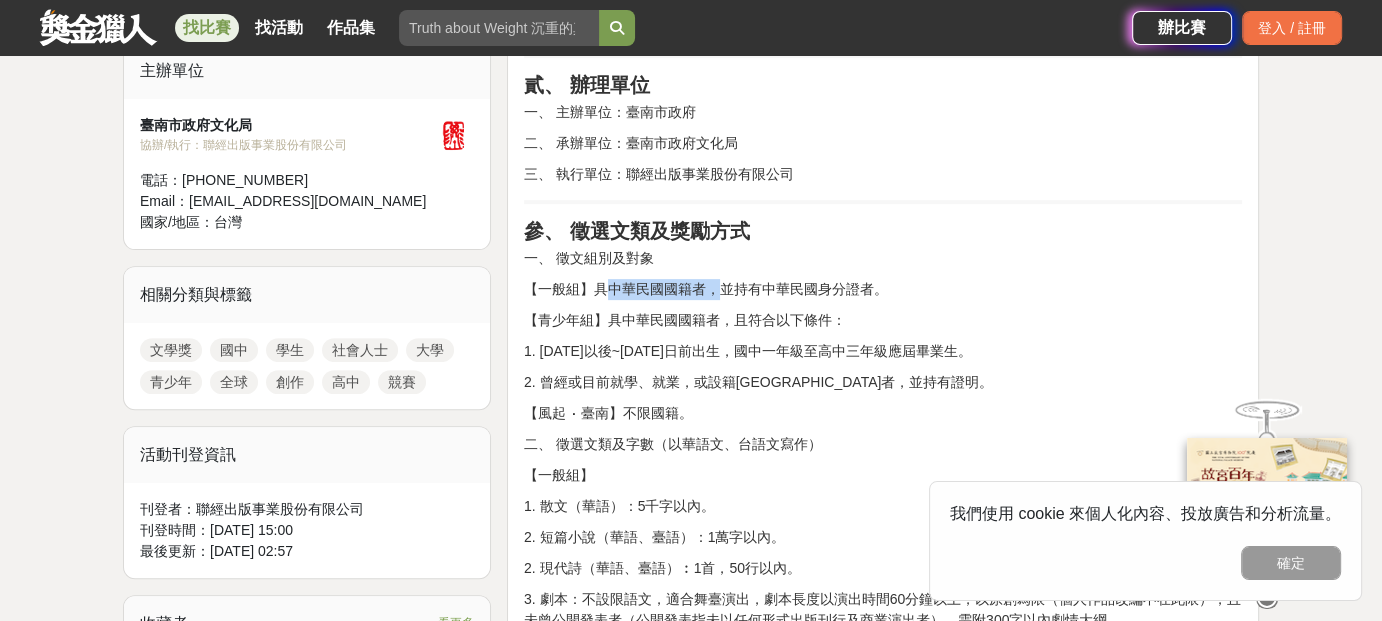 drag, startPoint x: 603, startPoint y: 284, endPoint x: 838, endPoint y: 283, distance: 235.00212 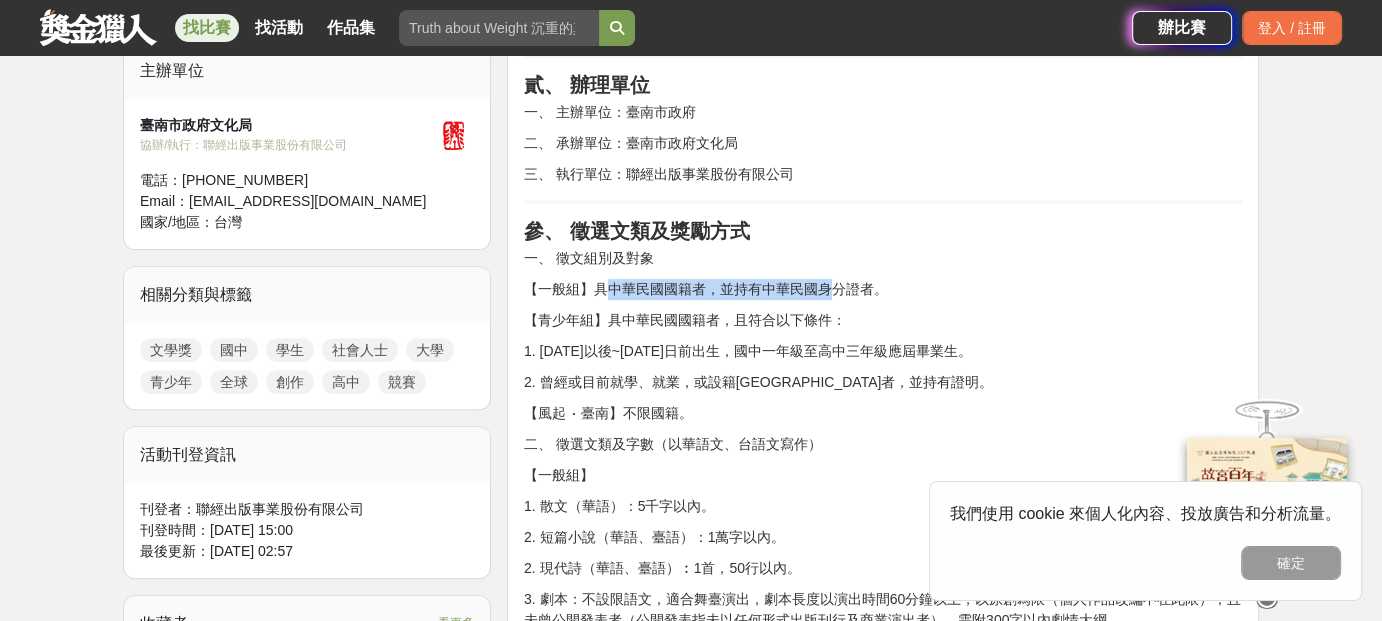 click on "【一般組】具中華民國國籍者，並持有中華民國身分證者。" at bounding box center (883, 289) 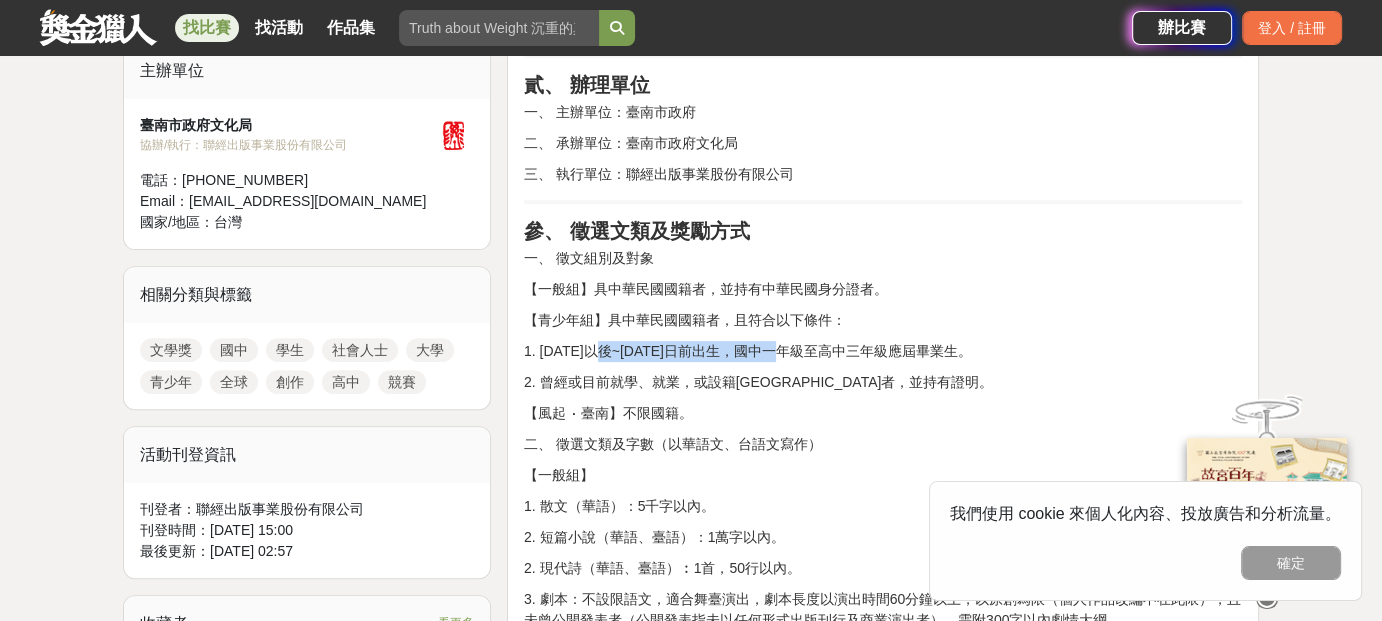 drag, startPoint x: 779, startPoint y: 331, endPoint x: 592, endPoint y: 340, distance: 187.21645 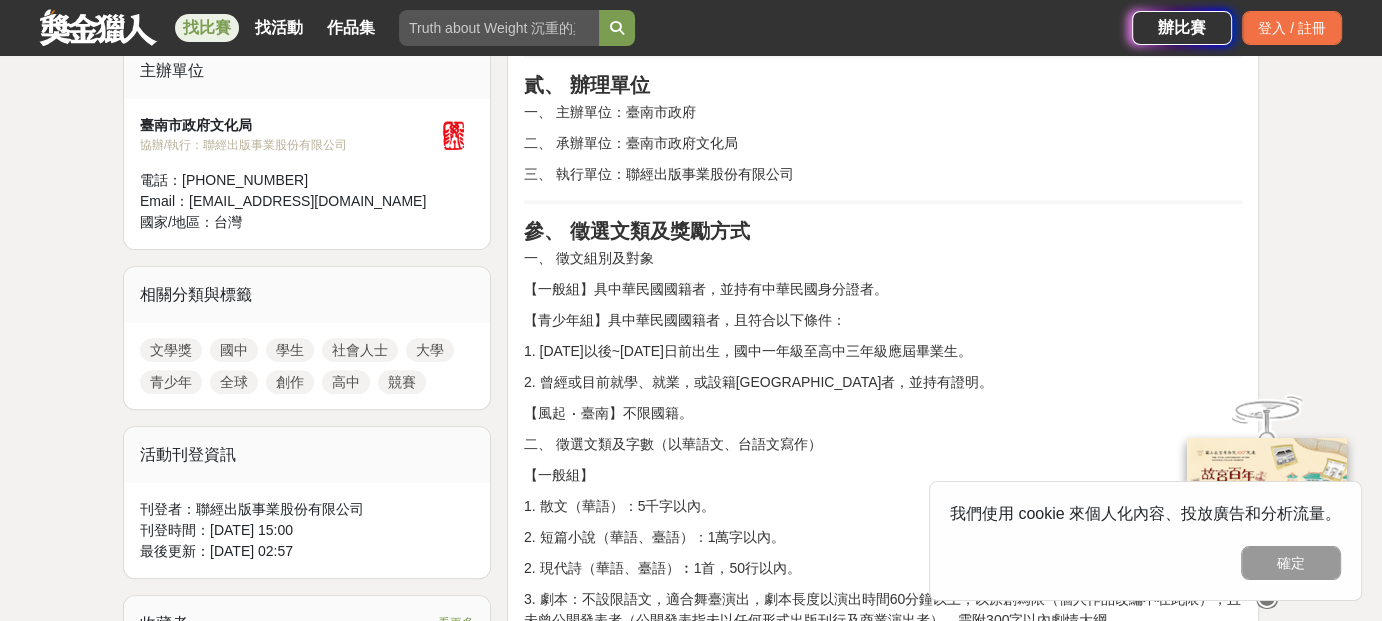 click on "1. 西元2006年9月1日以後~2012年8月31日前出生，國中一年級至高中三年級應屆畢業生。" at bounding box center [883, 351] 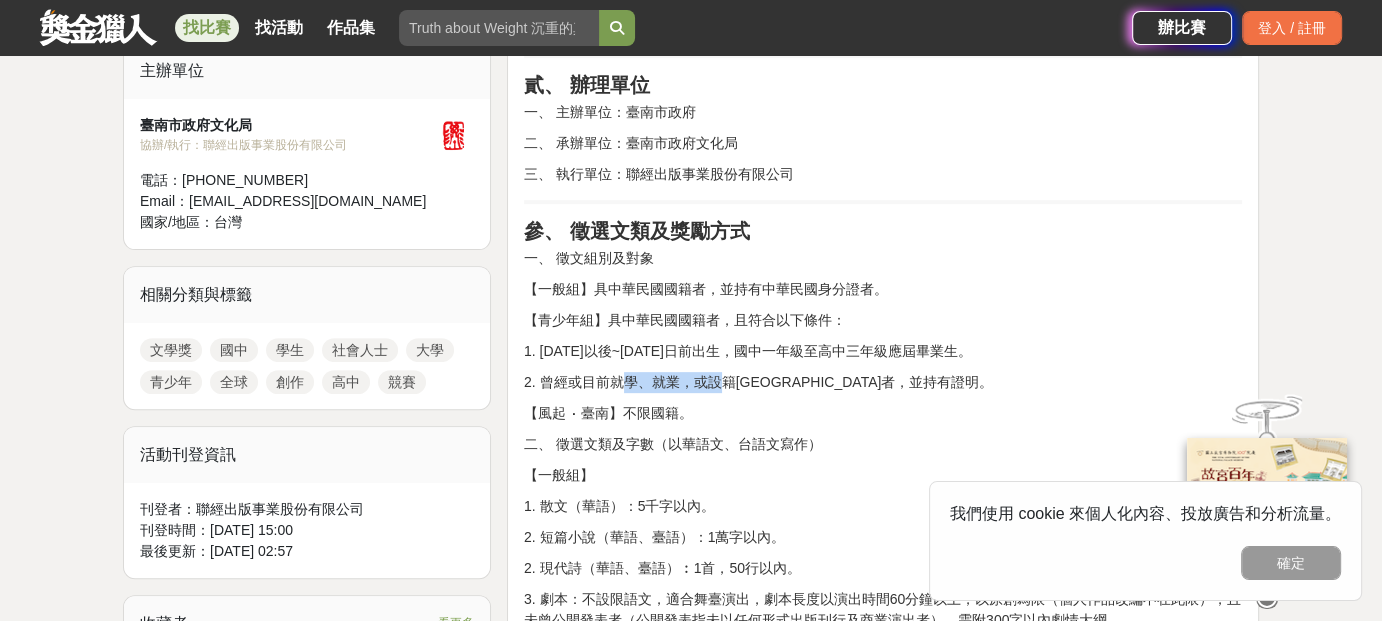 drag, startPoint x: 725, startPoint y: 376, endPoint x: 525, endPoint y: 376, distance: 200 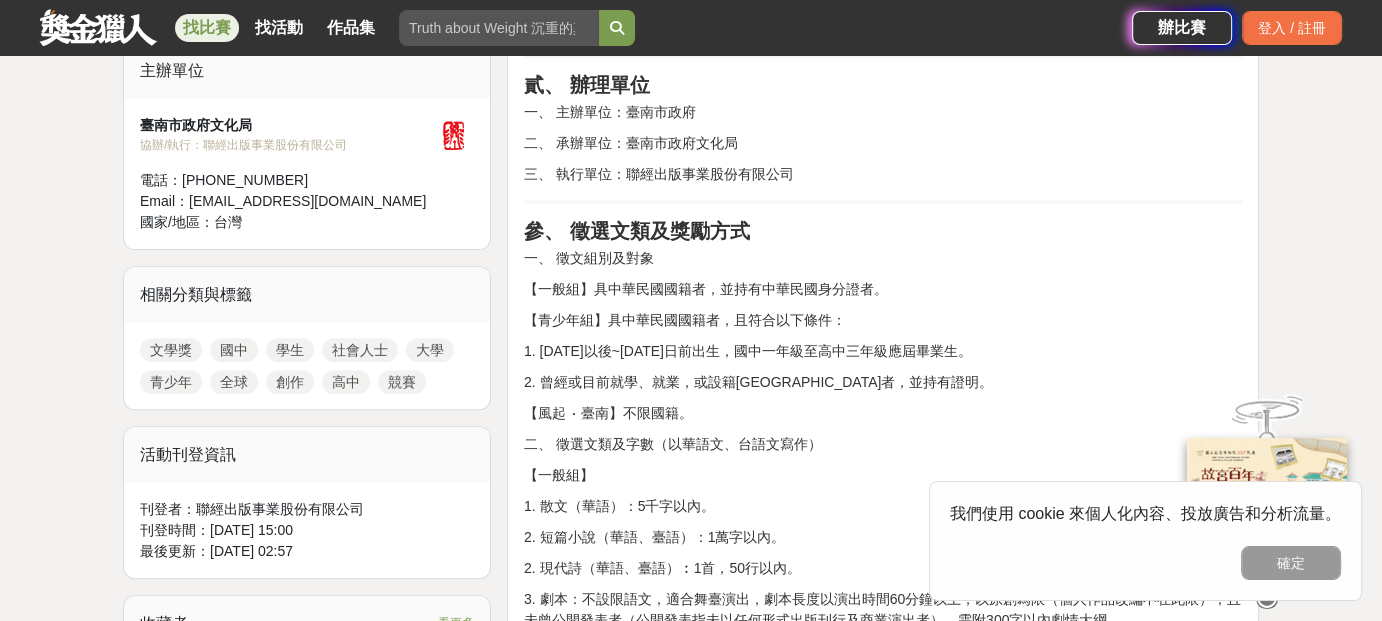 click on "壹、 宗旨 鼓勵文學創作，推廣文學欣賞及寫作風氣，發掘和培植文學人才，建立臺南文學特色。 貳、 辦理單位 一、 主辦單位：臺南市政府 二、 承辦單位：臺南市政府文化局 三、 執行單位：聯經出版事業股份有限公司 參、 徵選文類及獎勵方式 一、 徵文組別及對象 【一般組】具中華民國國籍者，並持有中華民國身分證者。 【青少年組】具中華民國國籍者，且符合以下條件： 1. 西元2006年9月1日以後~2012年8月31日前出生，國中一年級至高中三年級應屆畢業生。 2. 曾經或目前就學、就業，或設籍臺南市者，並持有證明。 【風起 ‧ 臺南】不限國籍。 二、 徵選文類及字數（以華語文、台語文寫作） 【一般組】 1. 散文（華語）：5千字以內。 2. 短篇小說（華語、臺語）：1萬字以內。 2. 現代詩（華語、臺語）︰1首，50行以內。 【青少年組】 【風起 ‧ 臺南】" at bounding box center (883, 1781) 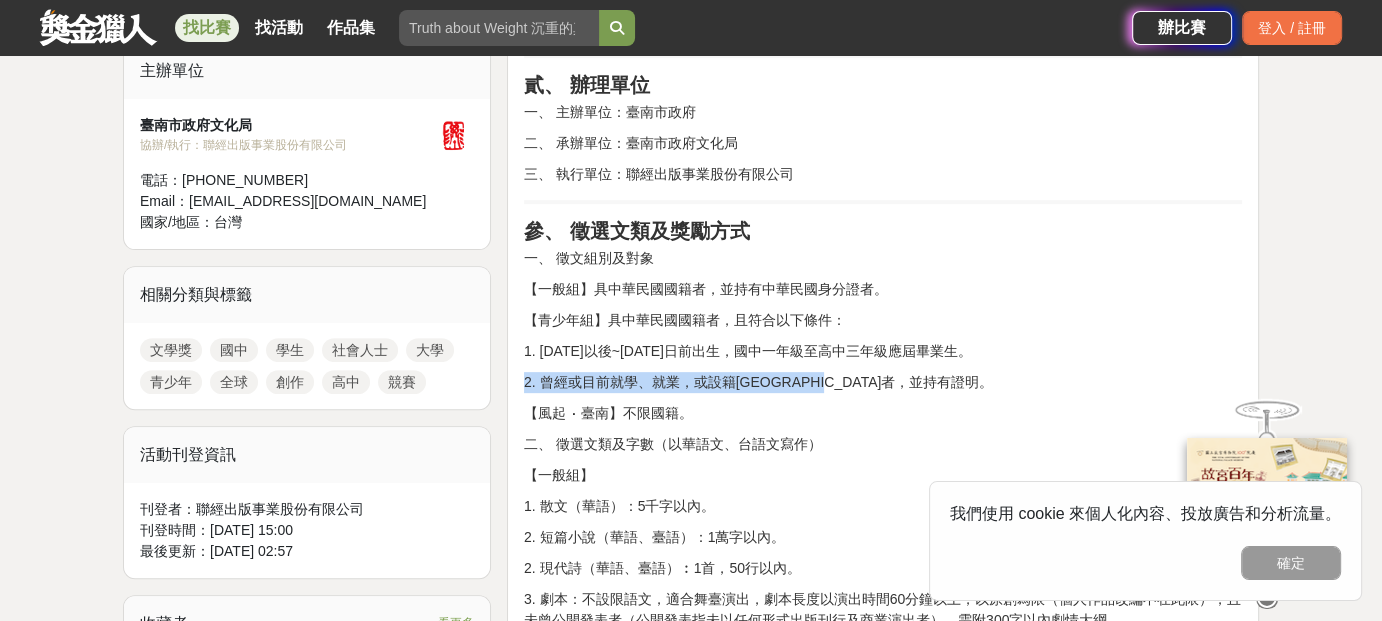 drag, startPoint x: 512, startPoint y: 376, endPoint x: 872, endPoint y: 367, distance: 360.1125 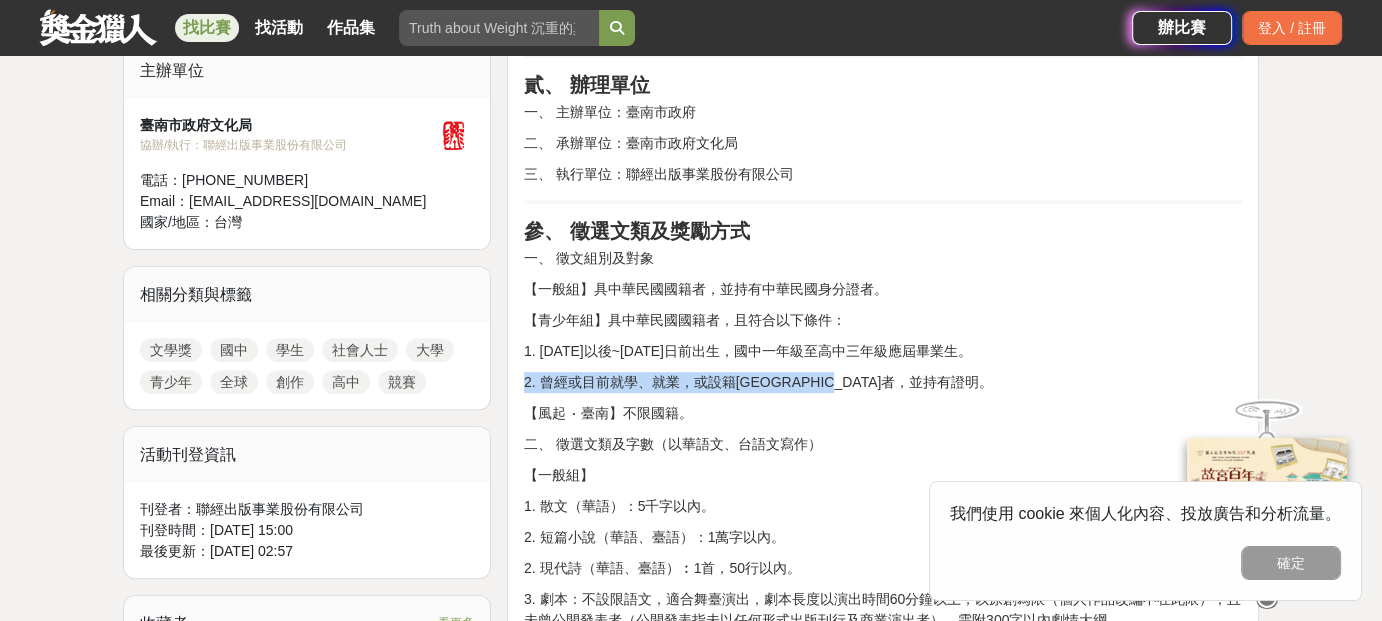 click on "壹、 宗旨 鼓勵文學創作，推廣文學欣賞及寫作風氣，發掘和培植文學人才，建立臺南文學特色。 貳、 辦理單位 一、 主辦單位：臺南市政府 二、 承辦單位：臺南市政府文化局 三、 執行單位：聯經出版事業股份有限公司 參、 徵選文類及獎勵方式 一、 徵文組別及對象 【一般組】具中華民國國籍者，並持有中華民國身分證者。 【青少年組】具中華民國國籍者，且符合以下條件： 1. 西元2006年9月1日以後~2012年8月31日前出生，國中一年級至高中三年級應屆畢業生。 2. 曾經或目前就學、就業，或設籍臺南市者，並持有證明。 【風起 ‧ 臺南】不限國籍。 二、 徵選文類及字數（以華語文、台語文寫作） 【一般組】 1. 散文（華語）：5千字以內。 2. 短篇小說（華語、臺語）：1萬字以內。 2. 現代詩（華語、臺語）︰1首，50行以內。 【青少年組】 【風起 ‧ 臺南】" at bounding box center (883, 1776) 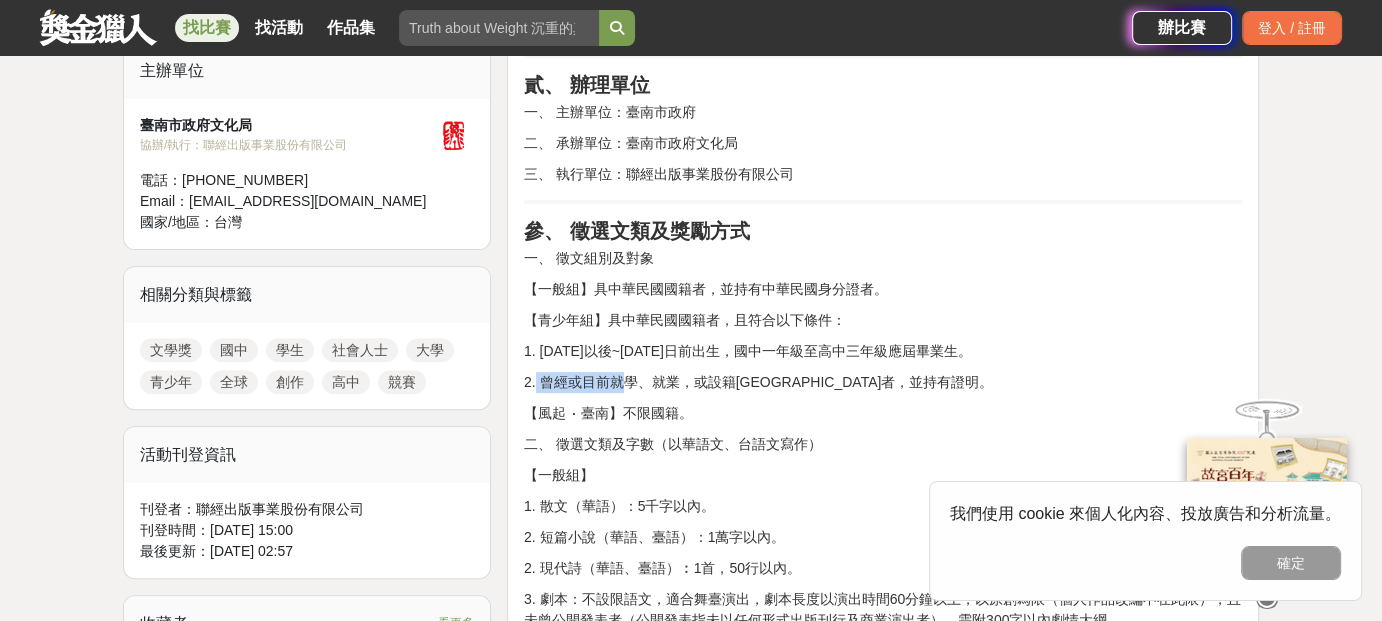 drag, startPoint x: 536, startPoint y: 372, endPoint x: 602, endPoint y: 381, distance: 66.61081 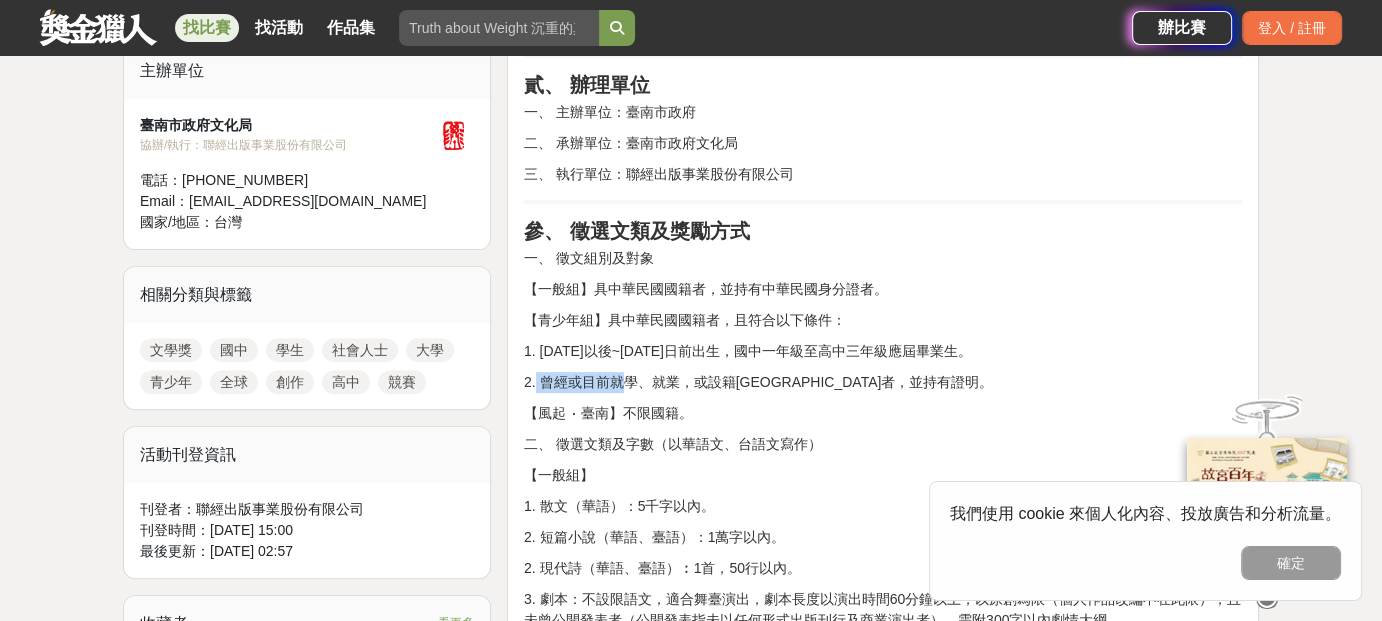 click on "2. 曾經或目前就學、就業，或設籍臺南市者，並持有證明。" at bounding box center (883, 382) 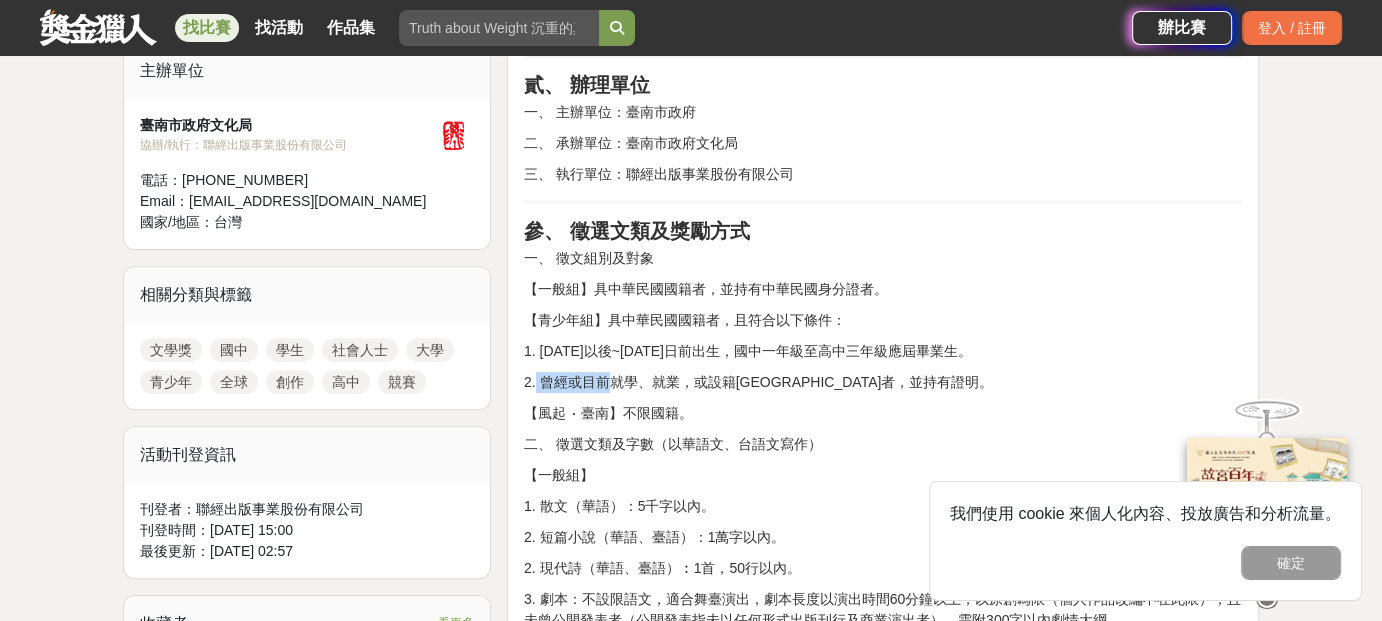 click on "2. 曾經或目前就學、就業，或設籍臺南市者，並持有證明。" at bounding box center [883, 382] 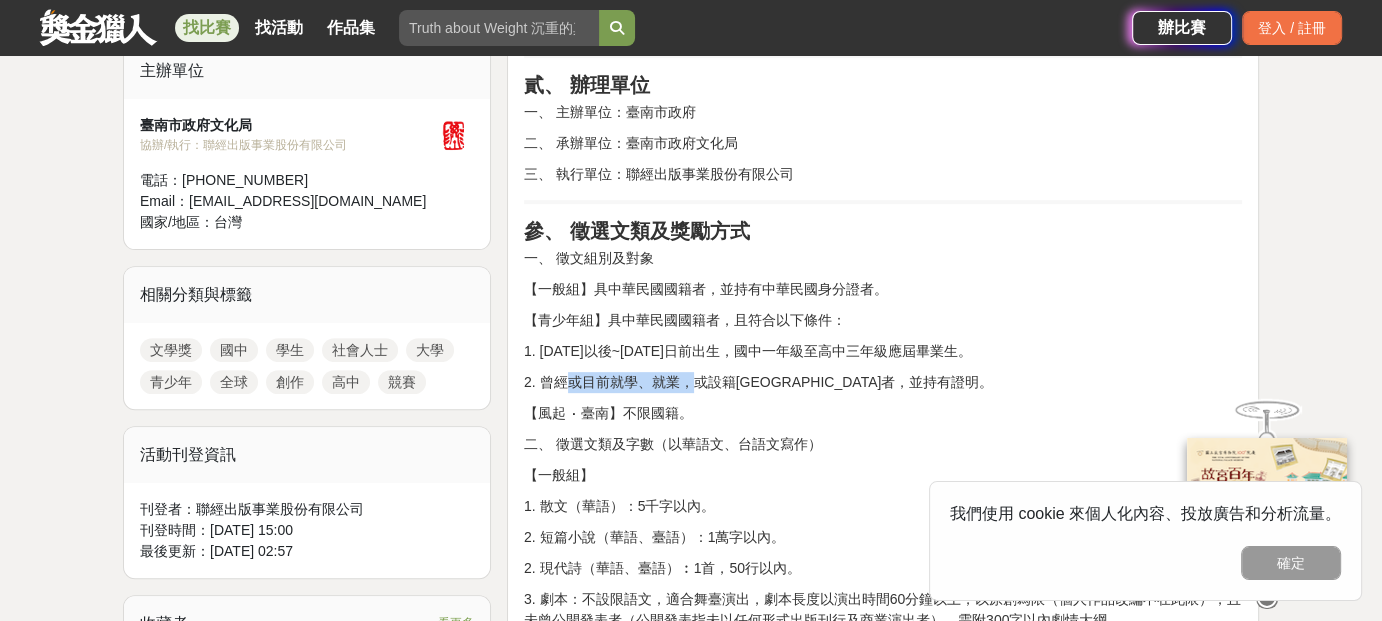 drag, startPoint x: 563, startPoint y: 380, endPoint x: 751, endPoint y: 376, distance: 188.04254 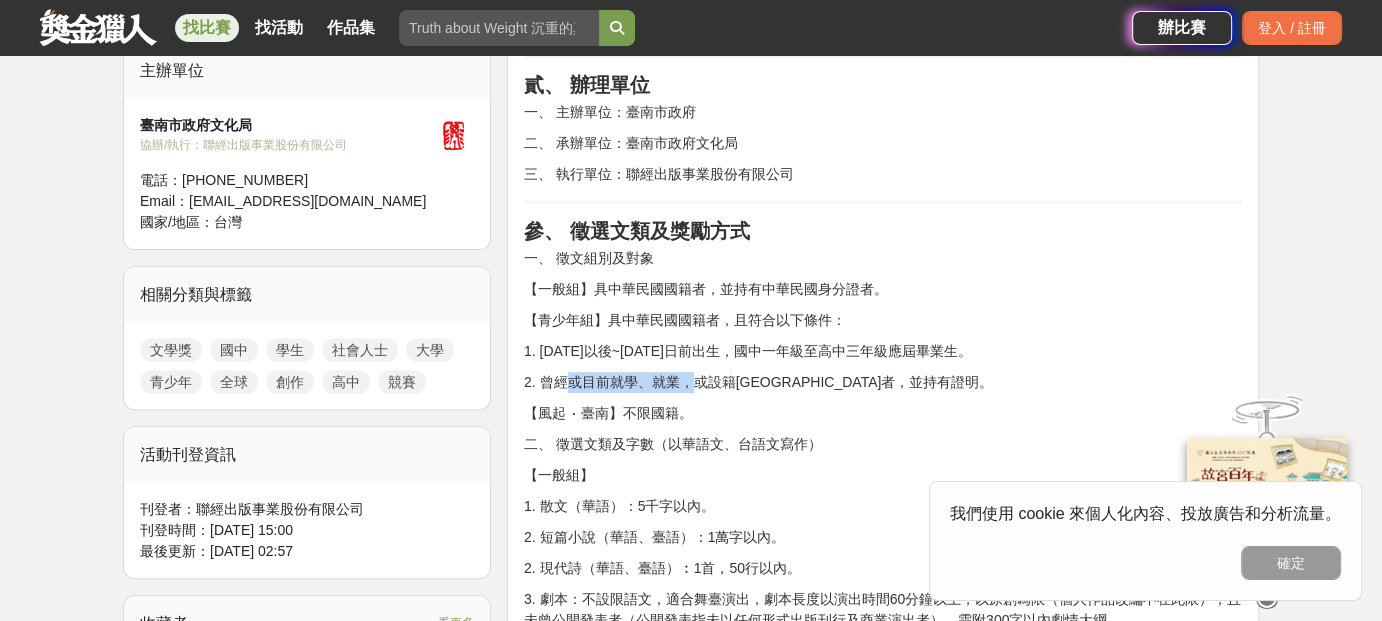 click on "2. 曾經或目前就學、就業，或設籍臺南市者，並持有證明。" at bounding box center [883, 382] 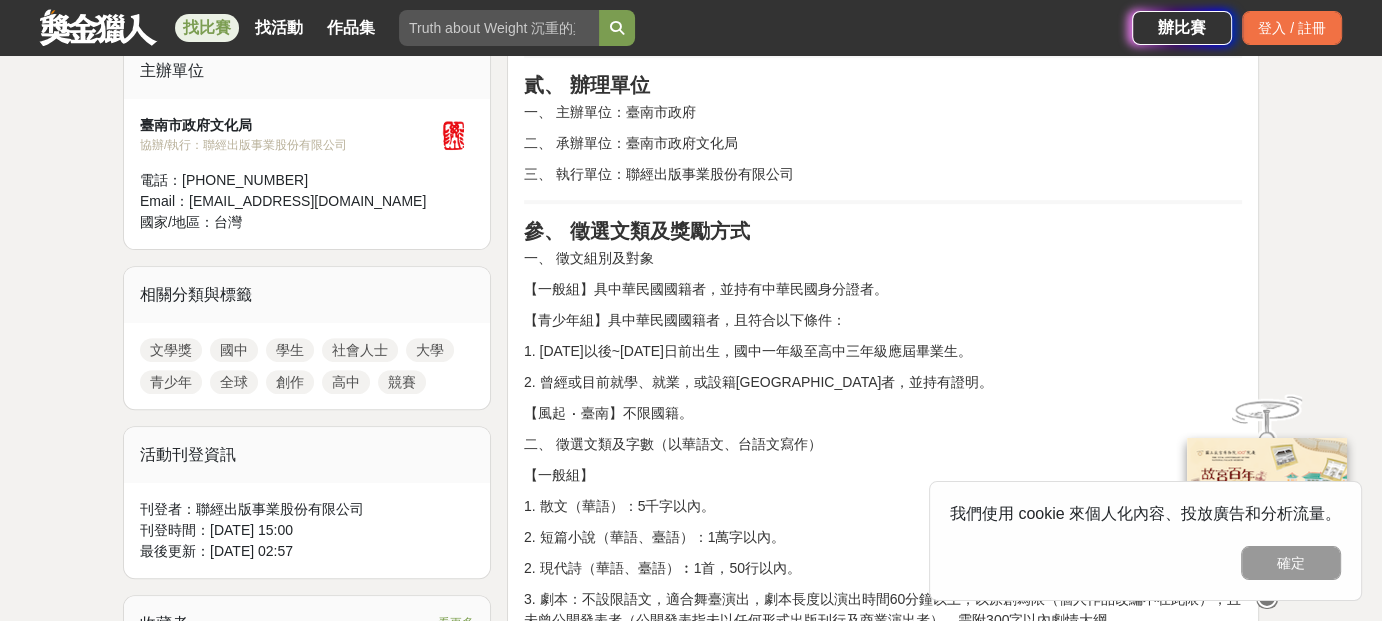 click on "2. 曾經或目前就學、就業，或設籍臺南市者，並持有證明。" at bounding box center (883, 382) 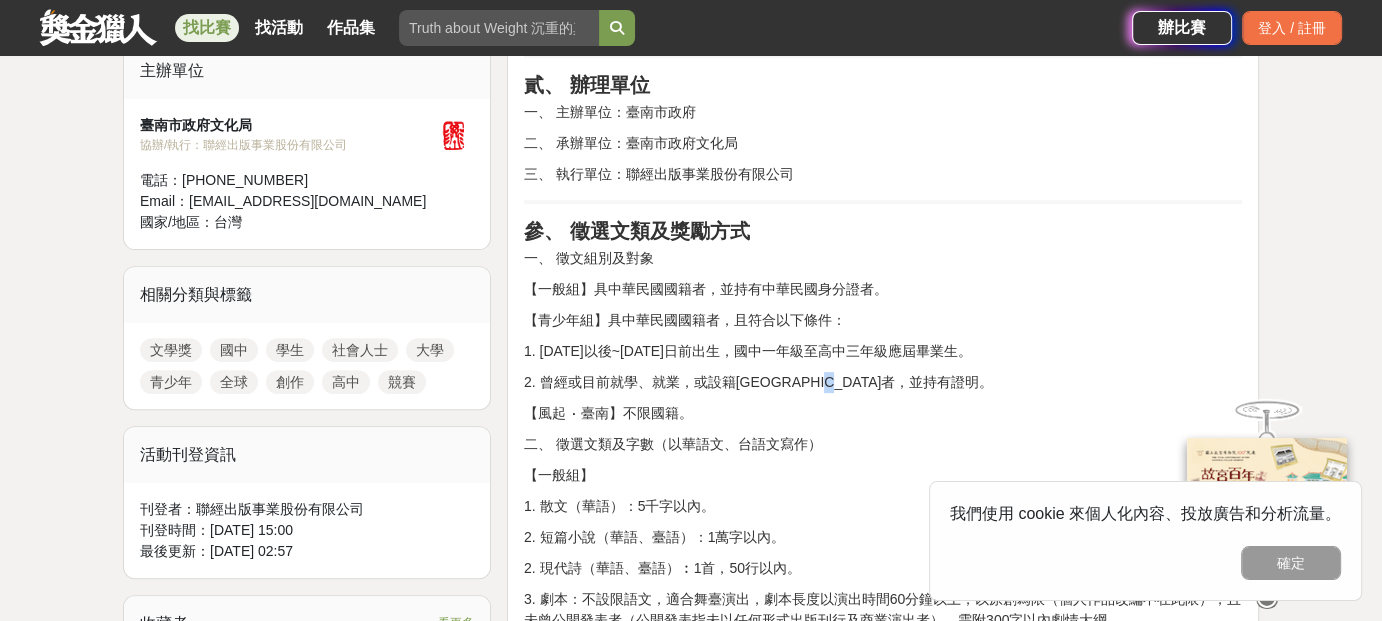 click on "2. 曾經或目前就學、就業，或設籍臺南市者，並持有證明。" at bounding box center (883, 382) 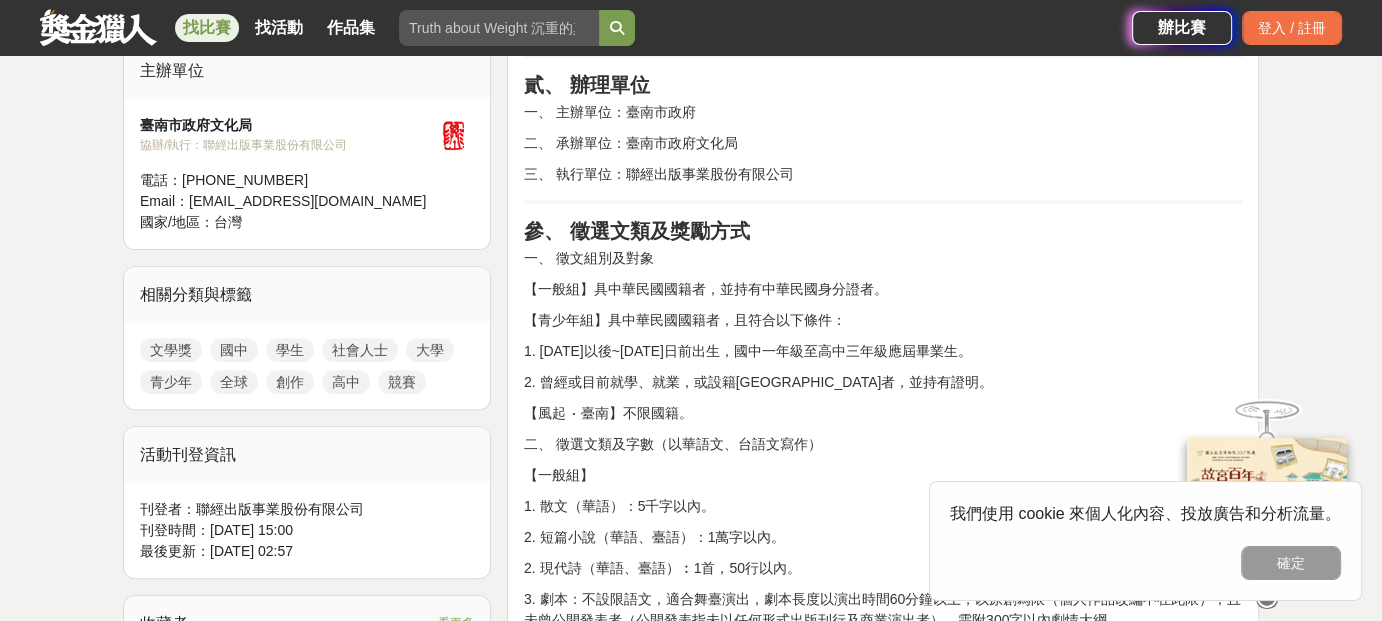 click on "【風起 ‧ 臺南】不限國籍。" at bounding box center (883, 413) 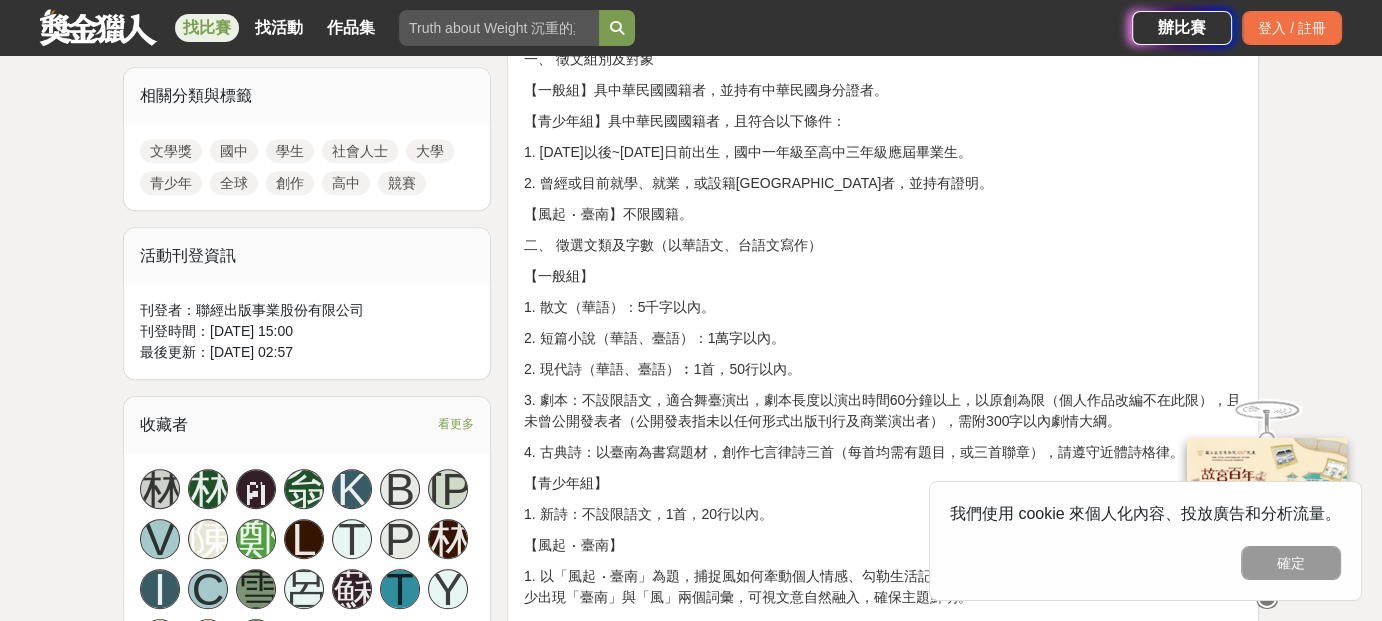 scroll, scrollTop: 900, scrollLeft: 0, axis: vertical 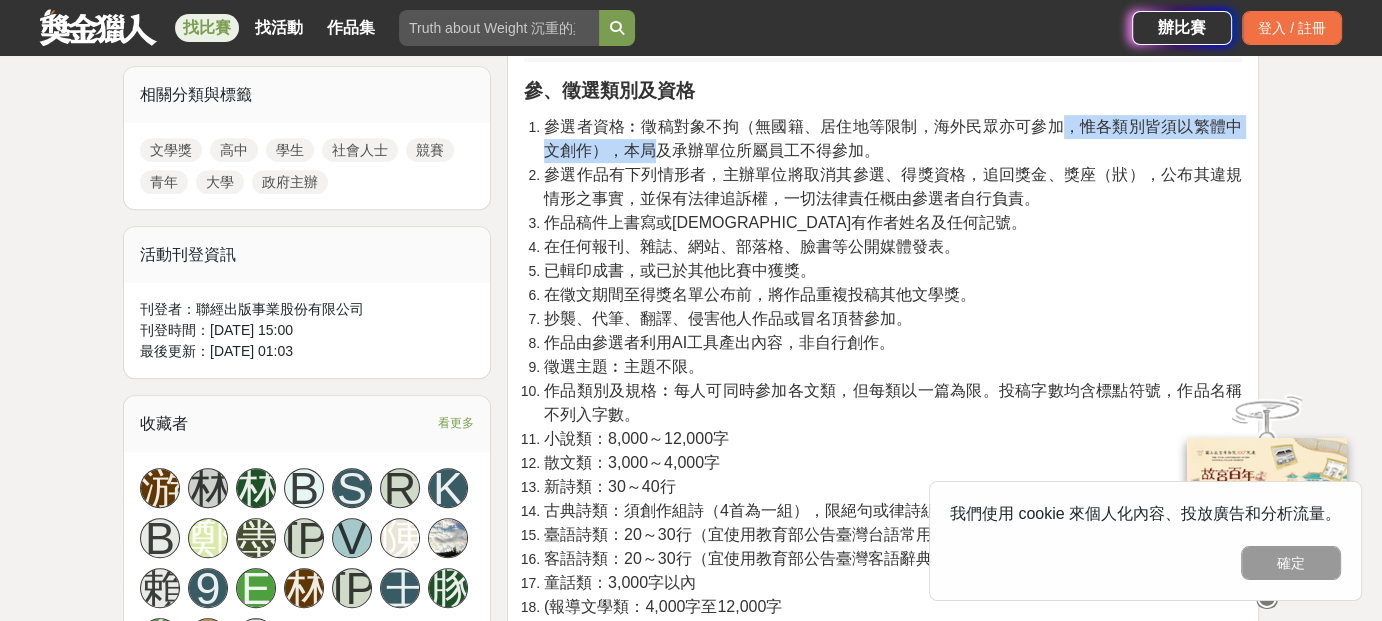drag, startPoint x: 646, startPoint y: 139, endPoint x: 1070, endPoint y: 125, distance: 424.23108 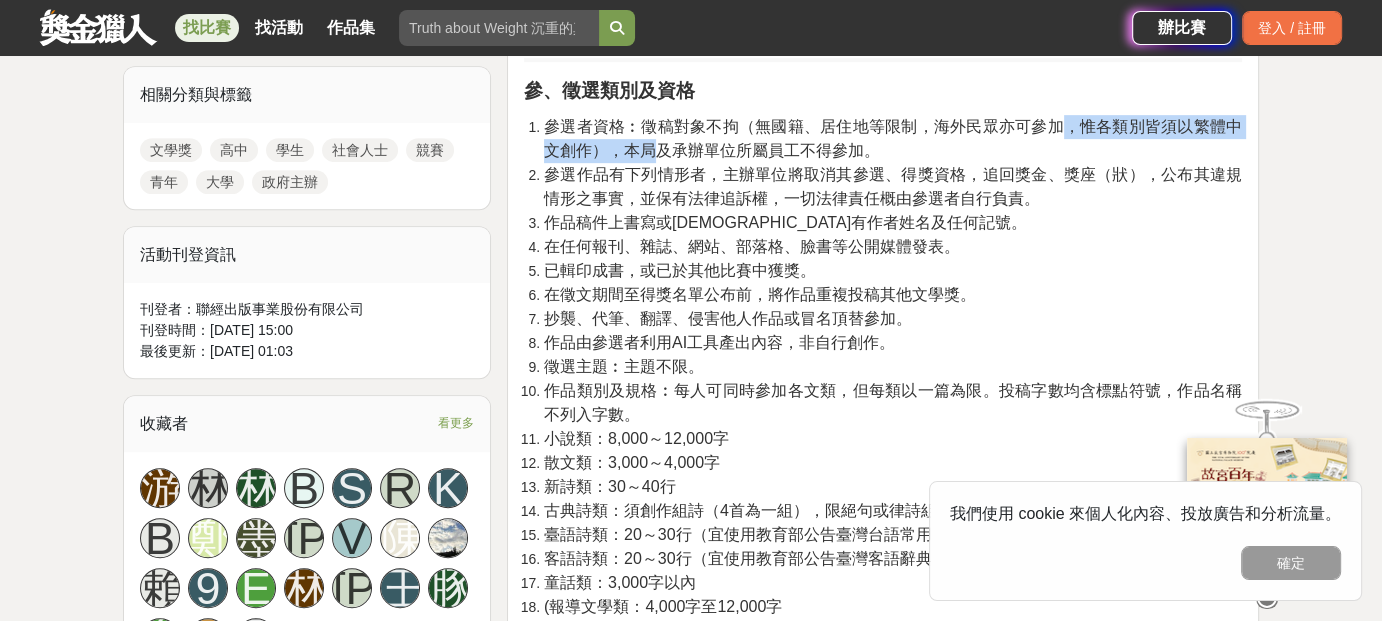 click on "參選者資格︰徵稿對象不拘（無國籍、居住地等限制，海外民眾亦可參加，惟各類別皆須以繁體中文創作），本局及承辦單位所屬員工不得參加。" at bounding box center (893, 138) 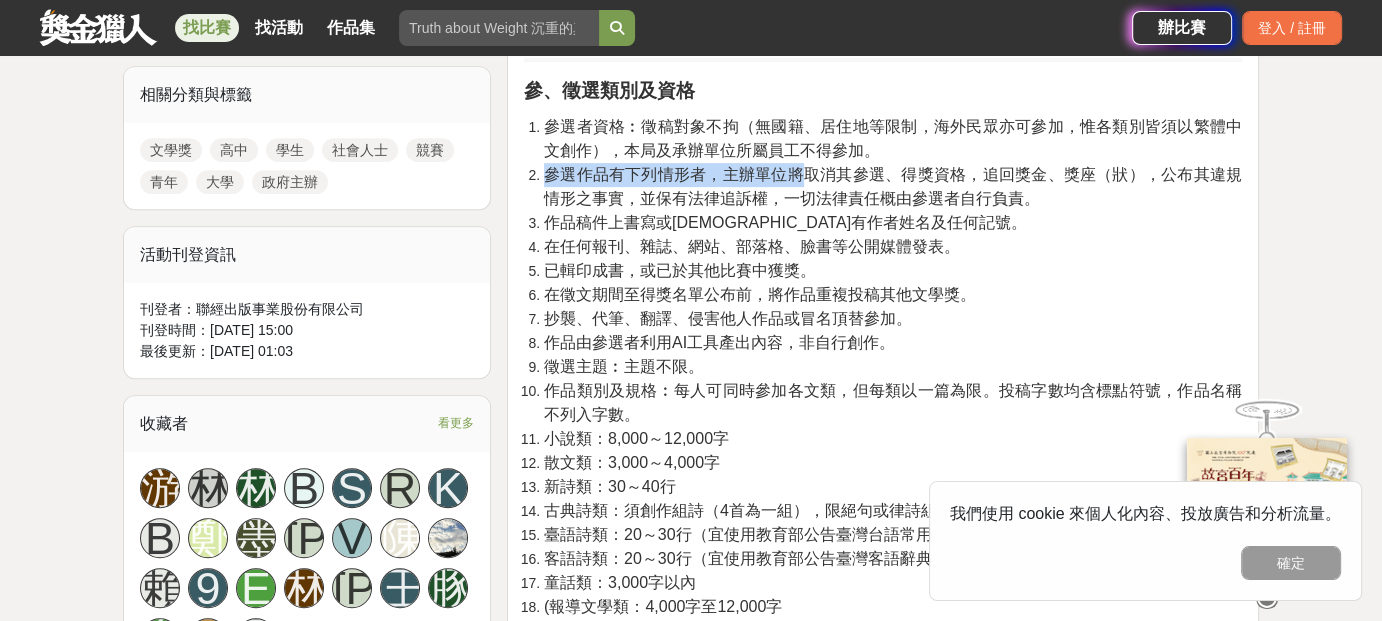 drag, startPoint x: 903, startPoint y: 168, endPoint x: 736, endPoint y: 180, distance: 167.43059 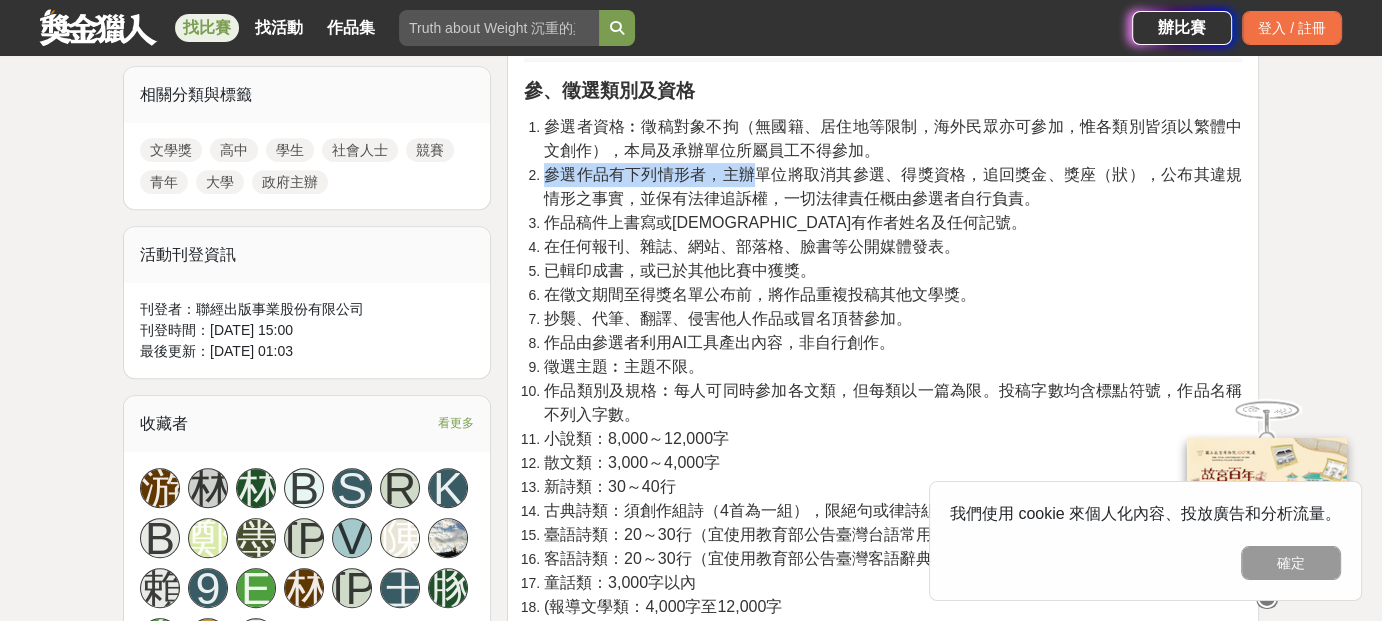 click on "參選作品有下列情形者，主辦單位將取消其參選、得獎資格，追回獎金、獎座（狀），公布其違規情形之事實，並保有法律追訴權，一切法律責任概由參選者自行負責。" at bounding box center [893, 186] 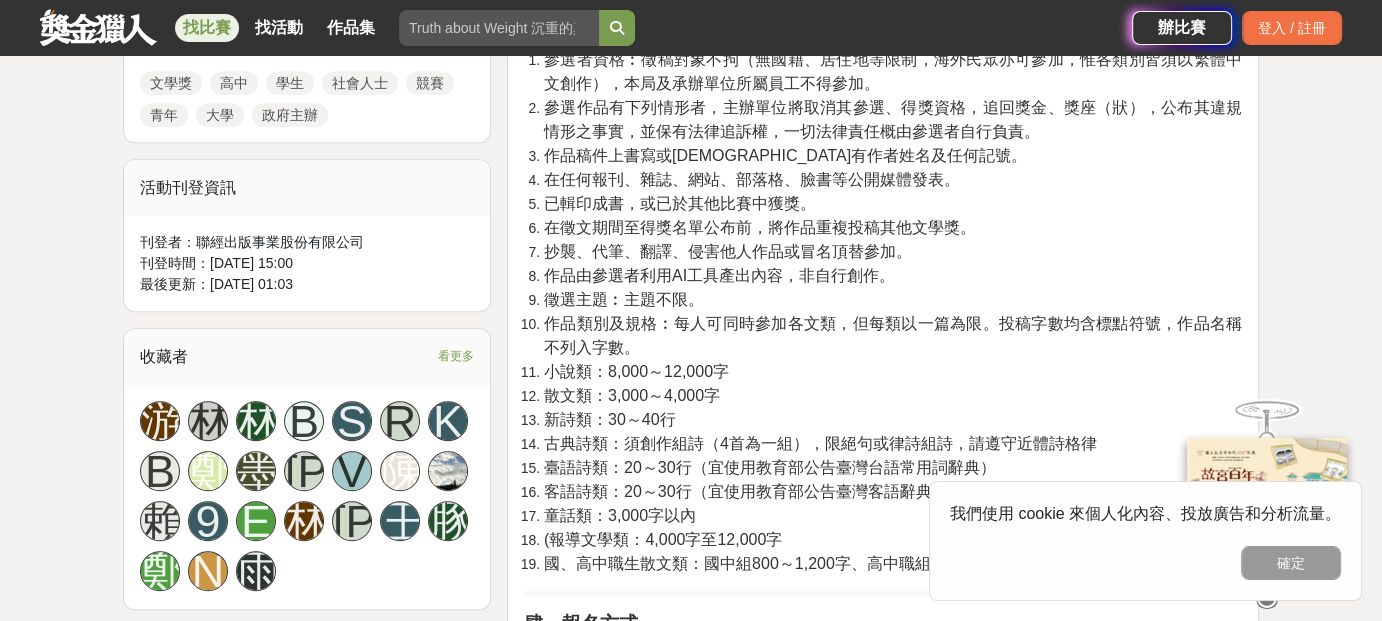 scroll, scrollTop: 1000, scrollLeft: 0, axis: vertical 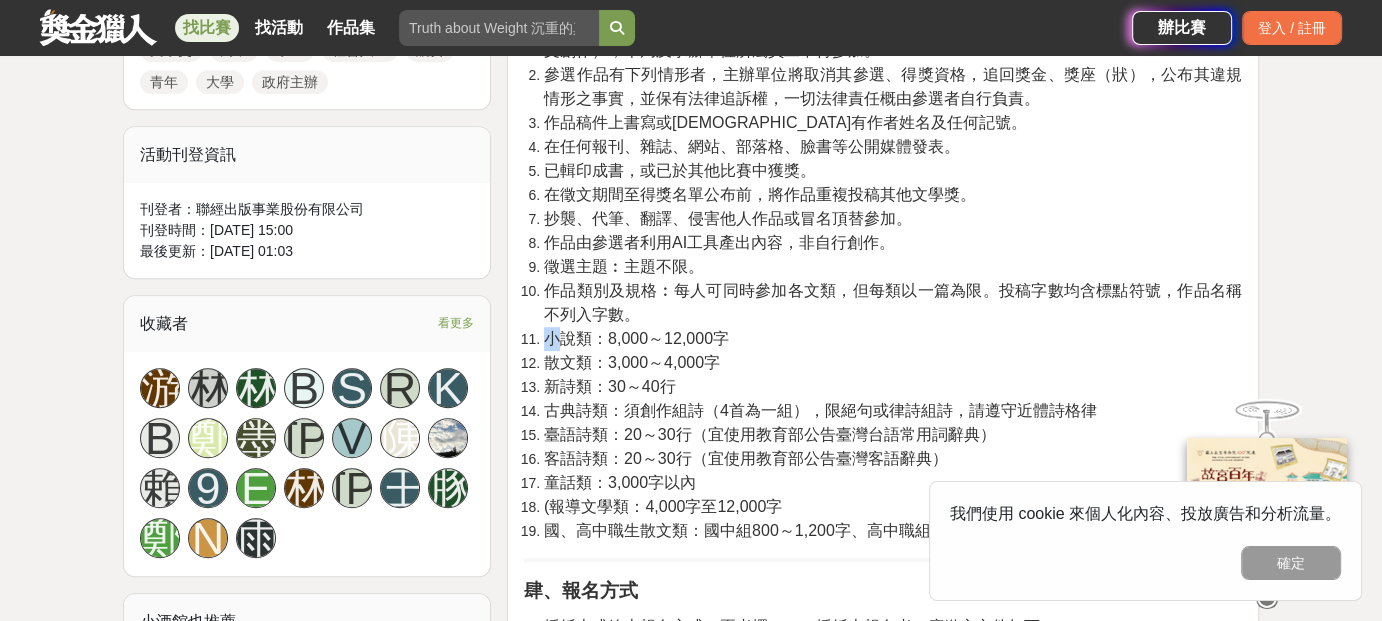 drag, startPoint x: 549, startPoint y: 342, endPoint x: 565, endPoint y: 337, distance: 16.763054 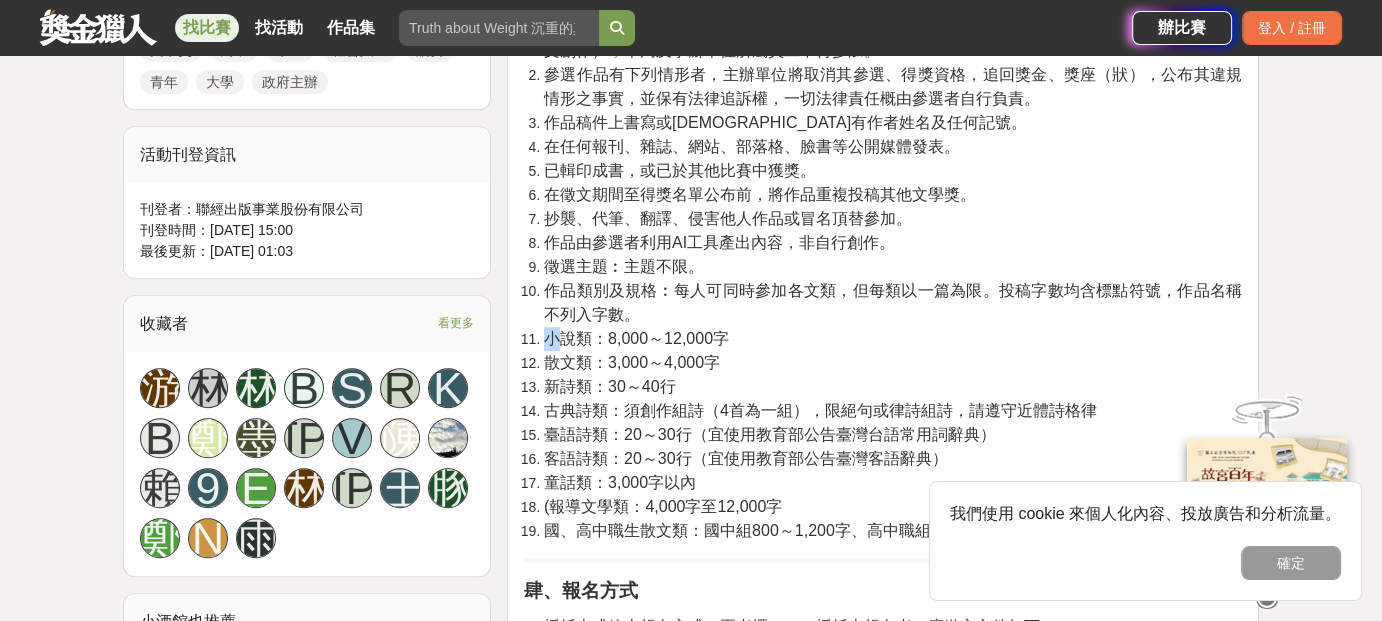 click on "小說類：8,000～12,000字" at bounding box center [636, 338] 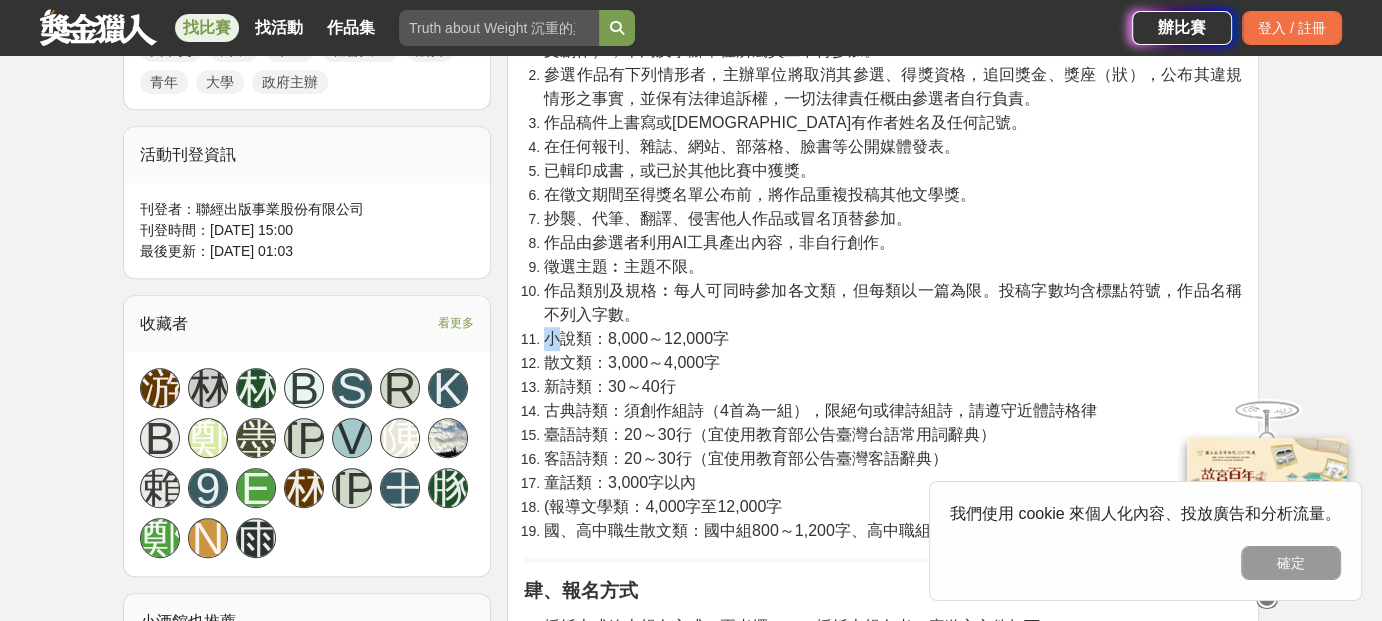 click on "小說類：8,000～12,000字" at bounding box center (636, 338) 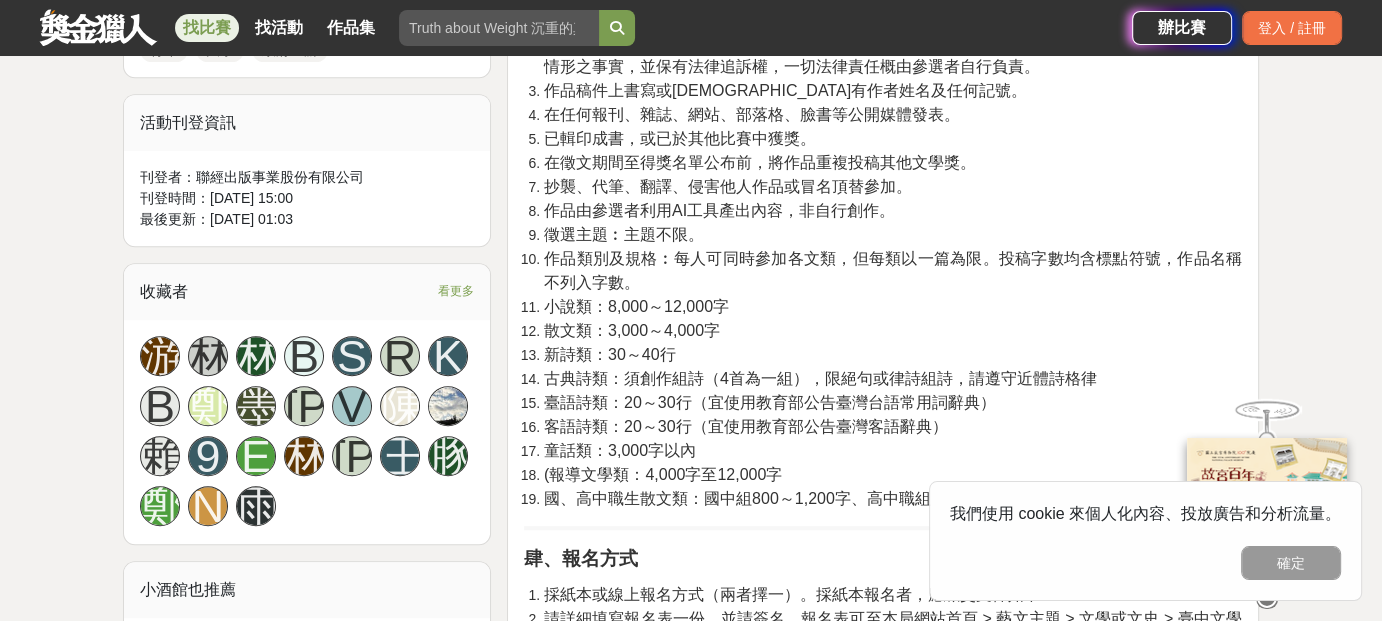 scroll, scrollTop: 1000, scrollLeft: 0, axis: vertical 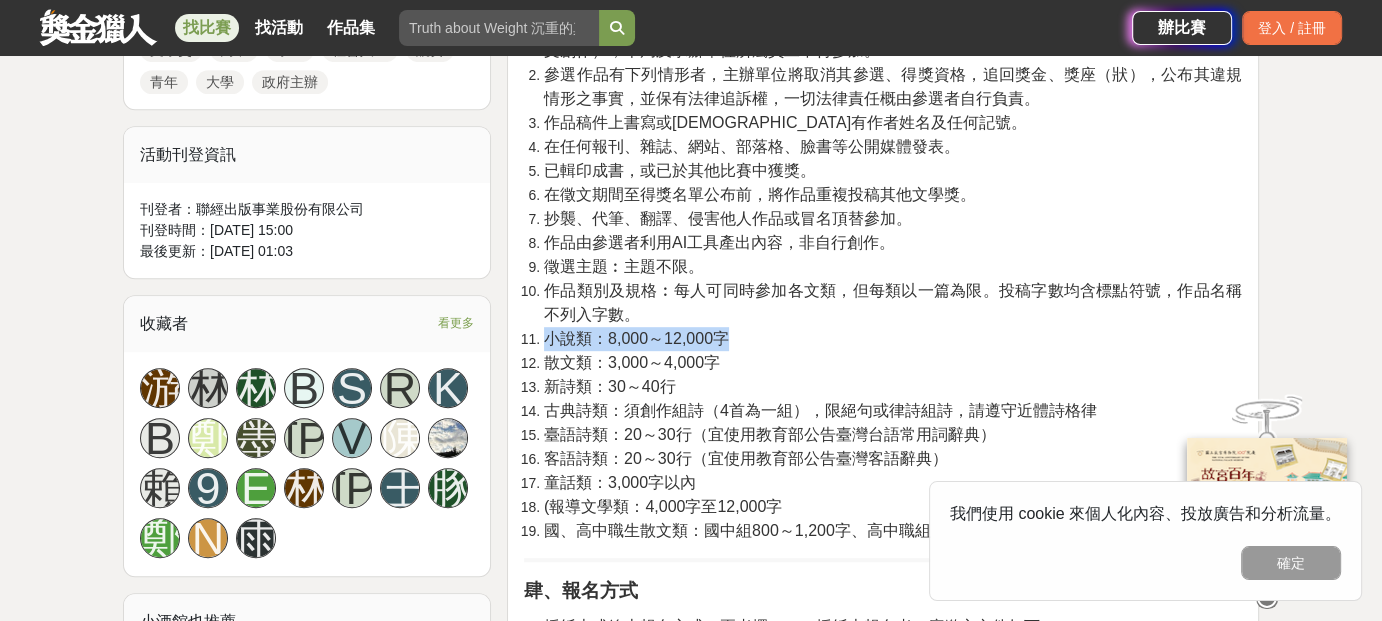 drag, startPoint x: 546, startPoint y: 335, endPoint x: 762, endPoint y: 327, distance: 216.1481 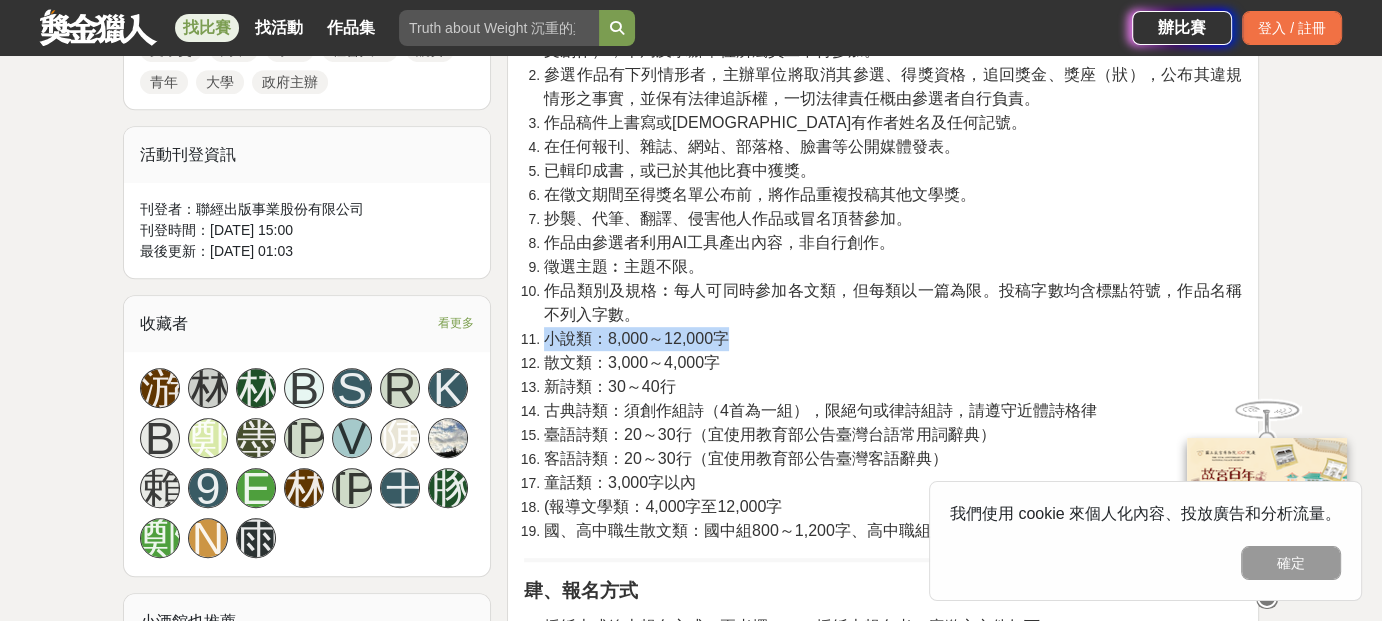 click on "小說類：8,000～12,000字" at bounding box center (893, 339) 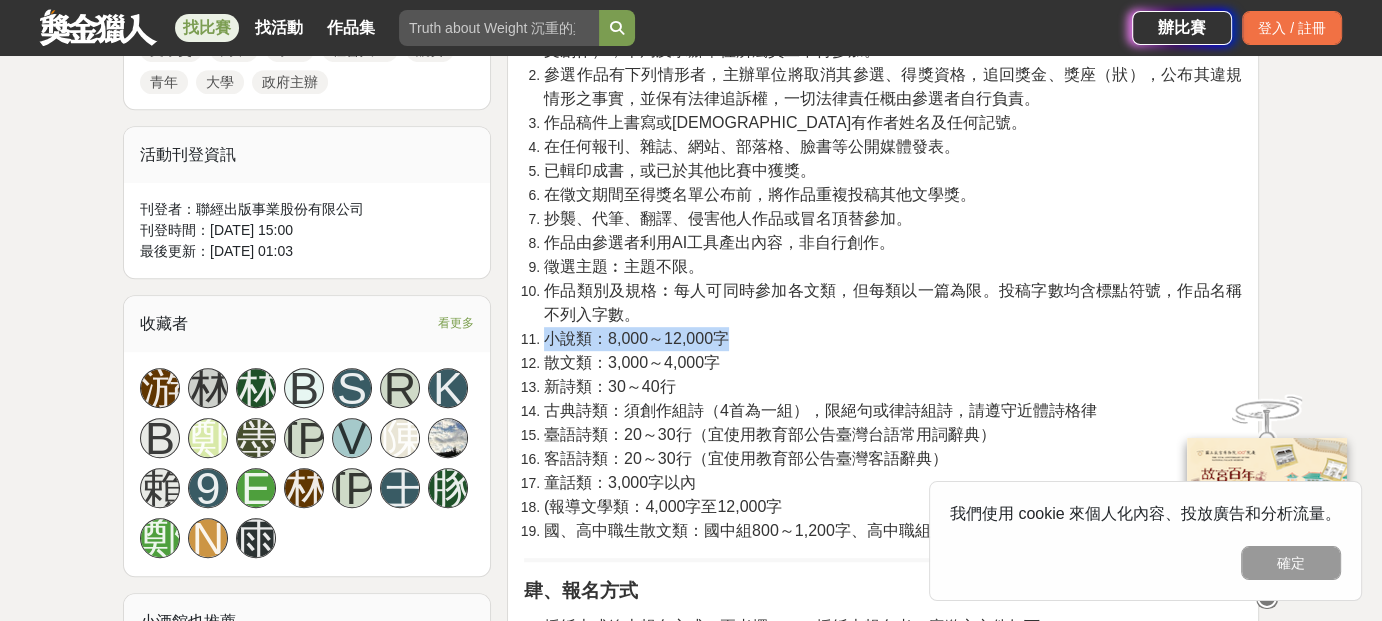 click on "小說類：8,000～12,000字" at bounding box center [893, 339] 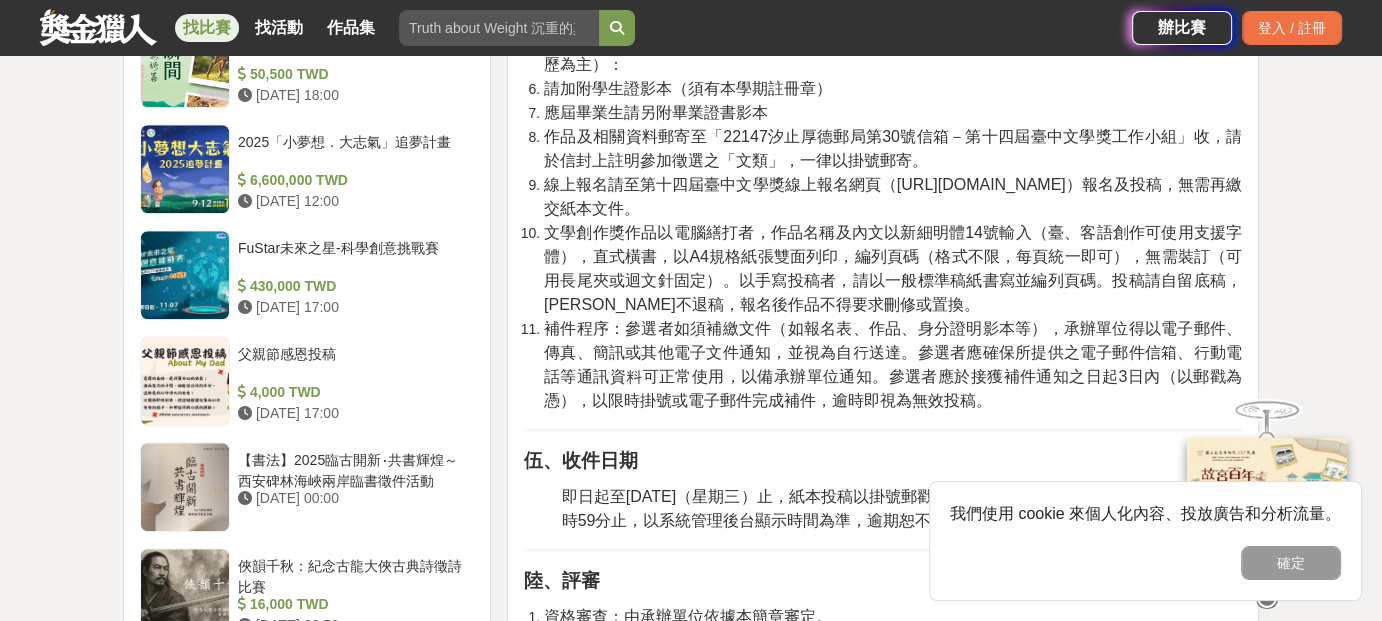 scroll, scrollTop: 1600, scrollLeft: 0, axis: vertical 